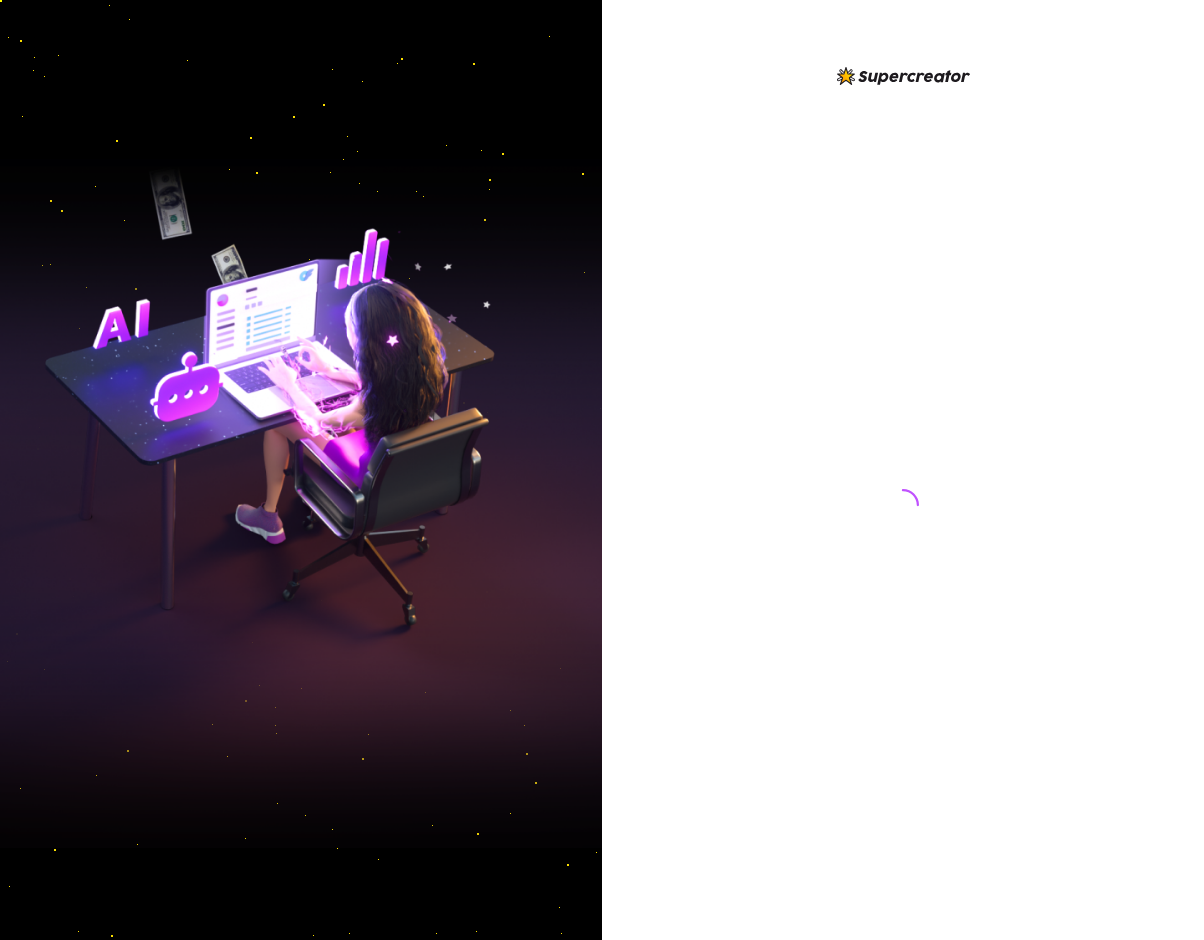 scroll, scrollTop: 0, scrollLeft: 0, axis: both 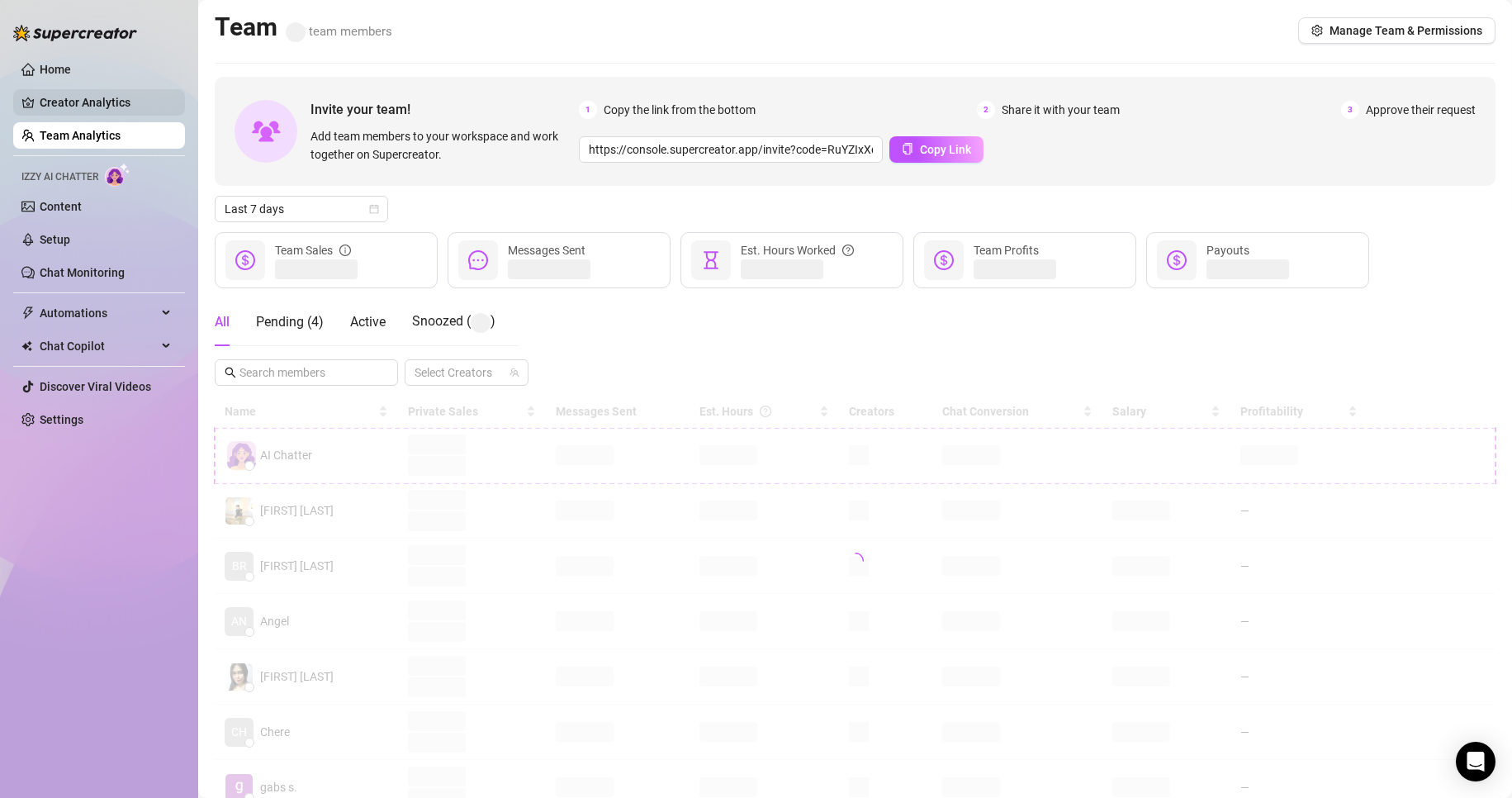 click on "Creator Analytics" at bounding box center (106, 102) 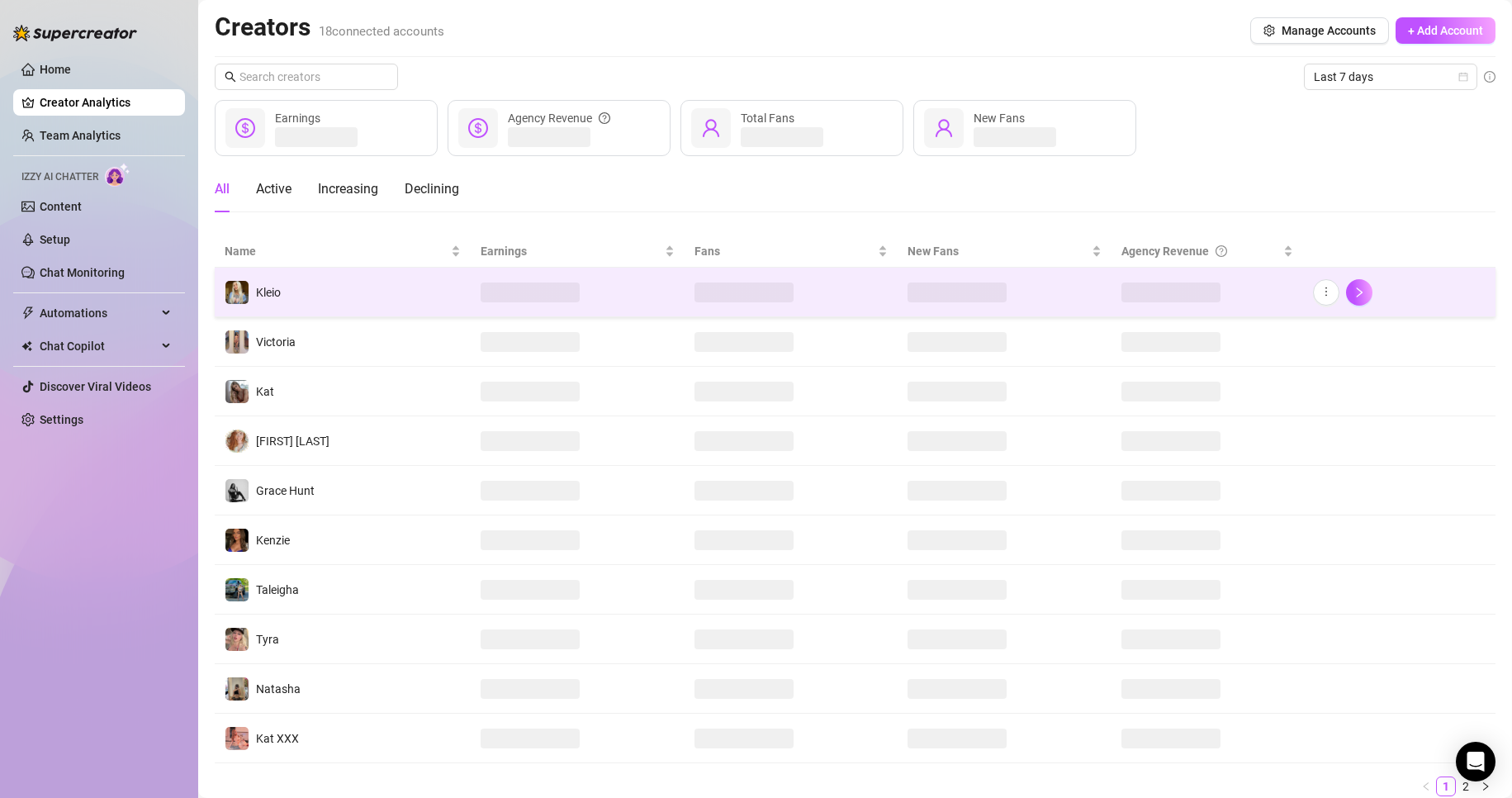 click on "Kleio" at bounding box center [343, 292] 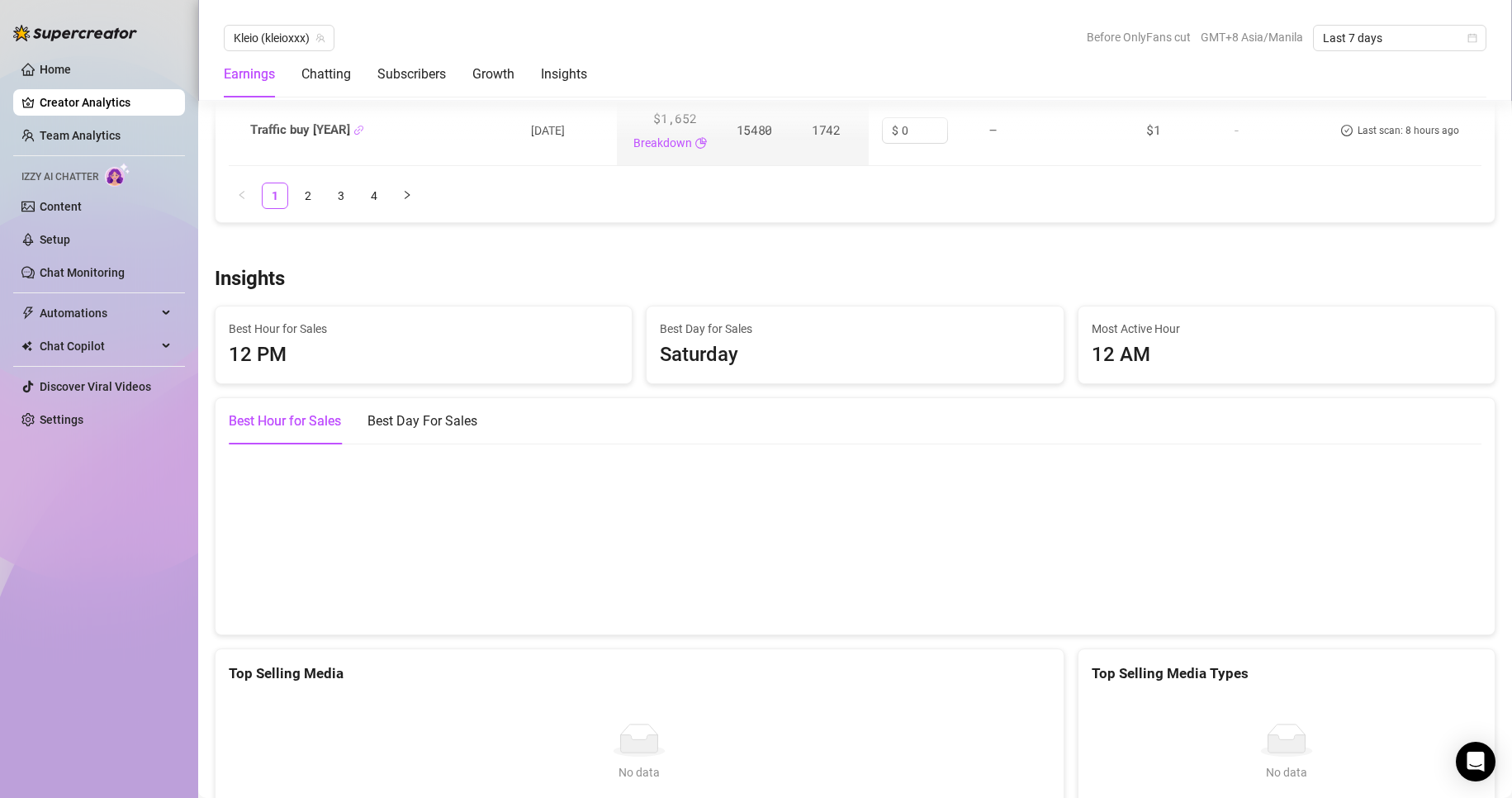 scroll, scrollTop: 2887, scrollLeft: 0, axis: vertical 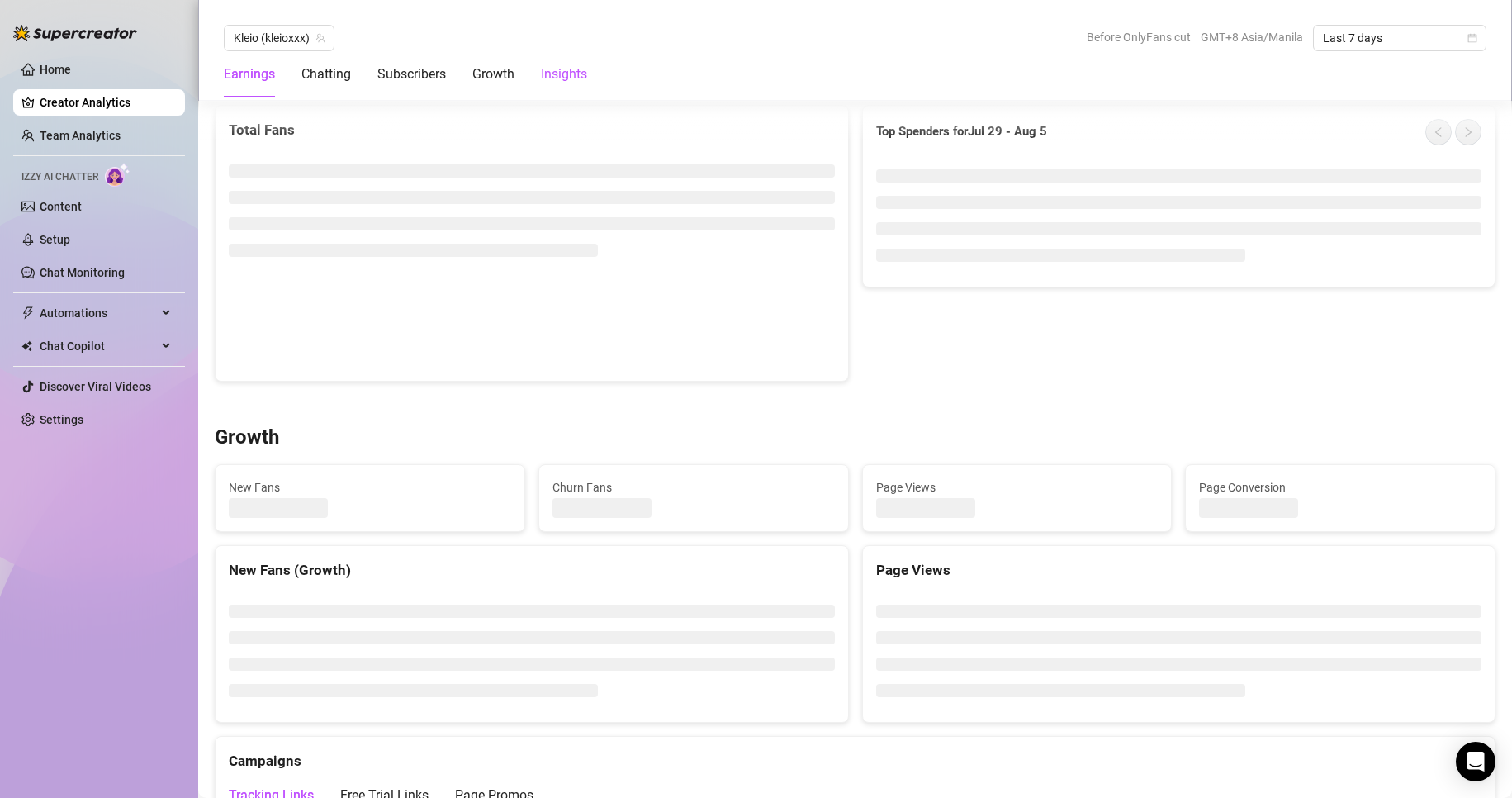 click on "Insights" at bounding box center (564, 74) 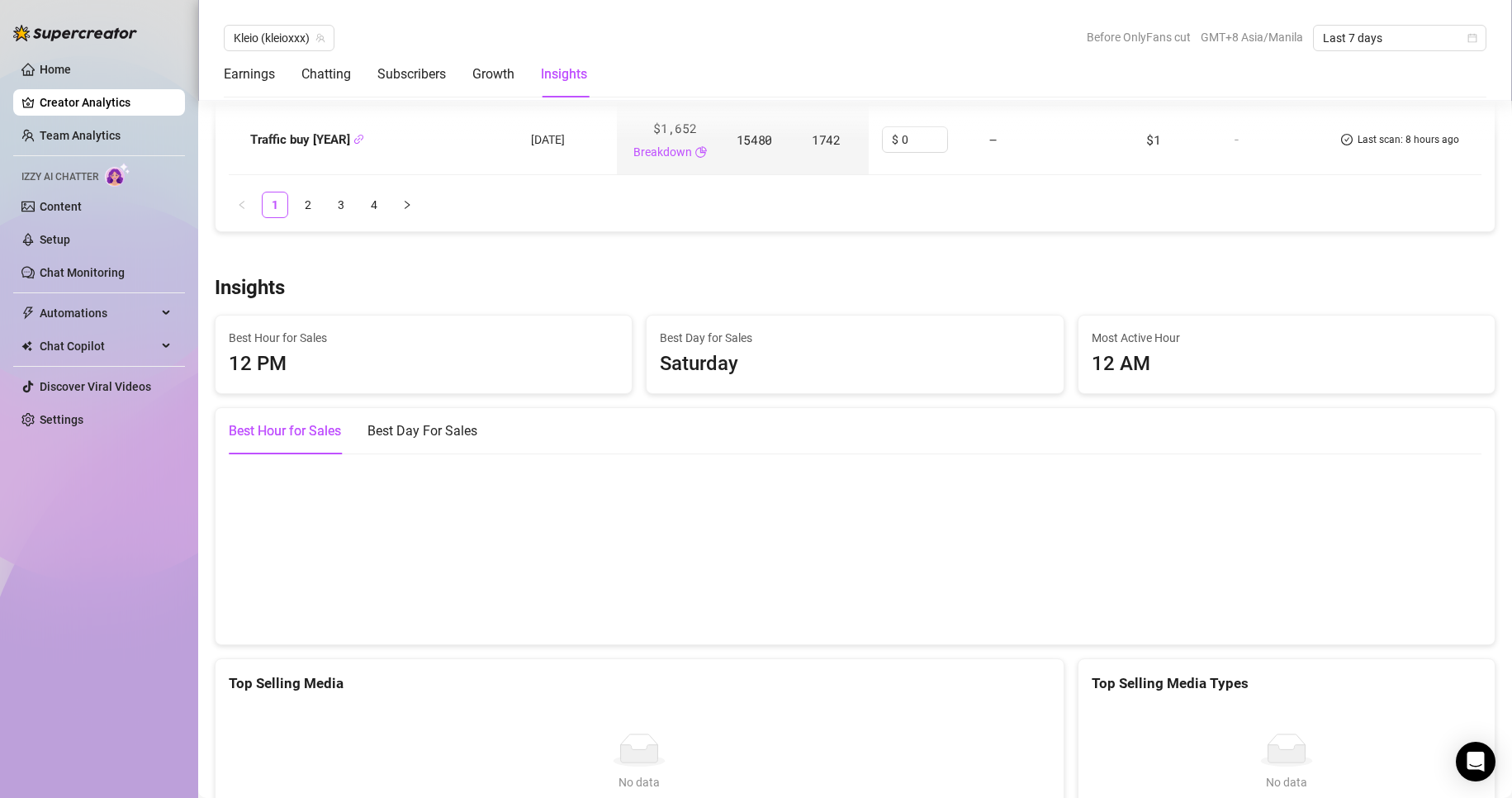 scroll, scrollTop: 3066, scrollLeft: 0, axis: vertical 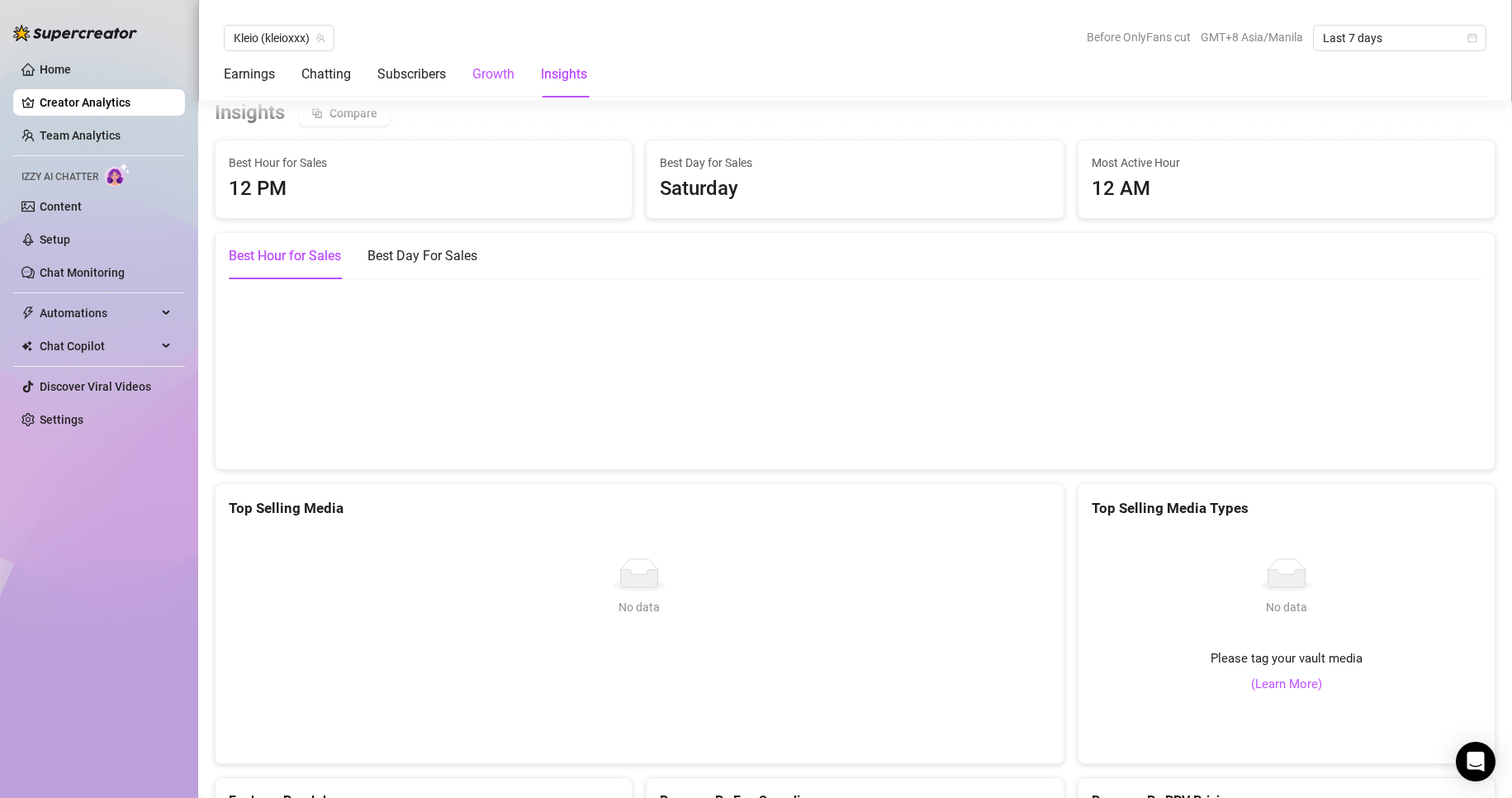 click on "Growth" at bounding box center [493, 74] 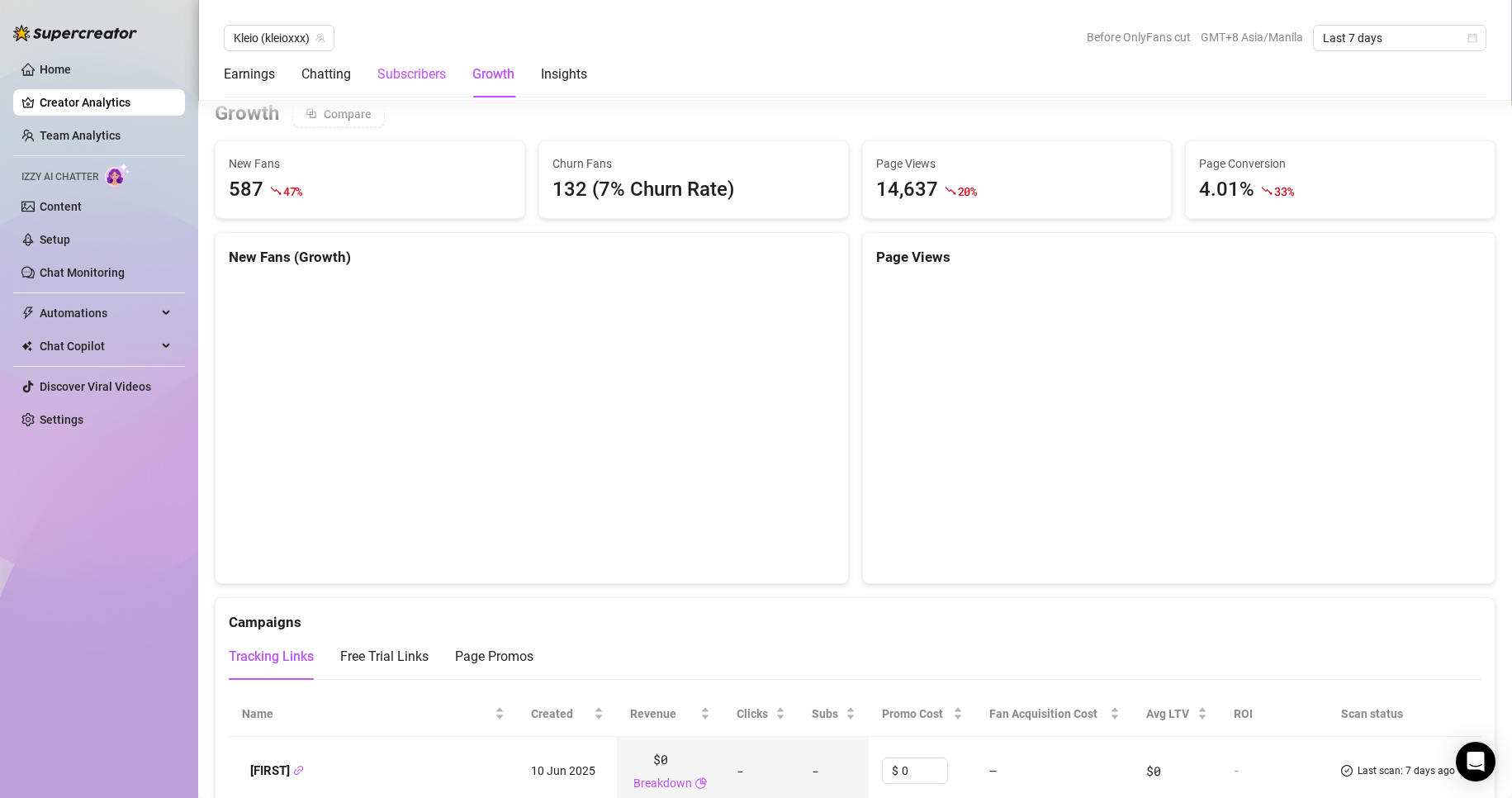 click on "Subscribers" at bounding box center (411, 74) 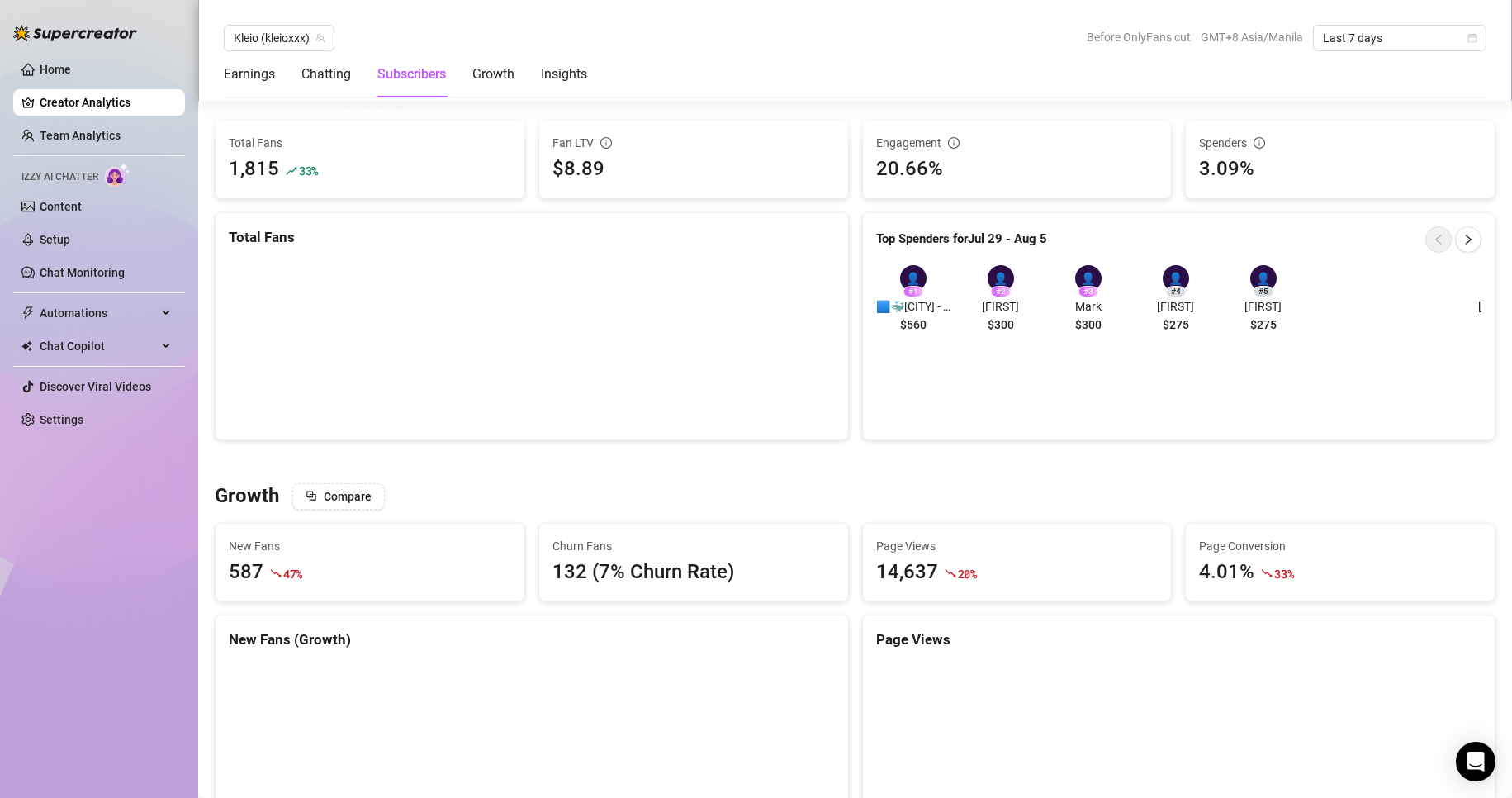 scroll, scrollTop: 1228, scrollLeft: 0, axis: vertical 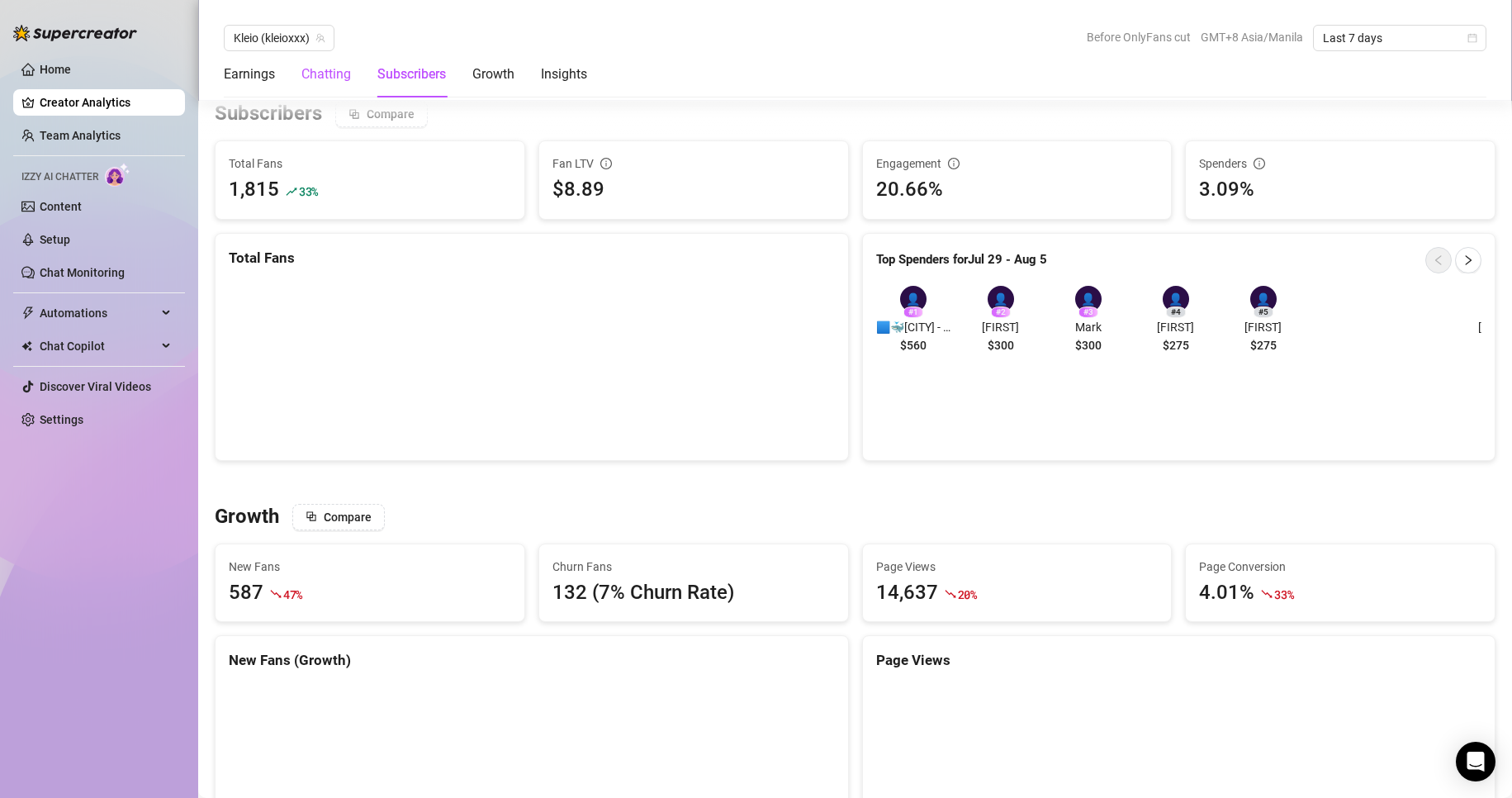 click on "Chatting" at bounding box center (326, 74) 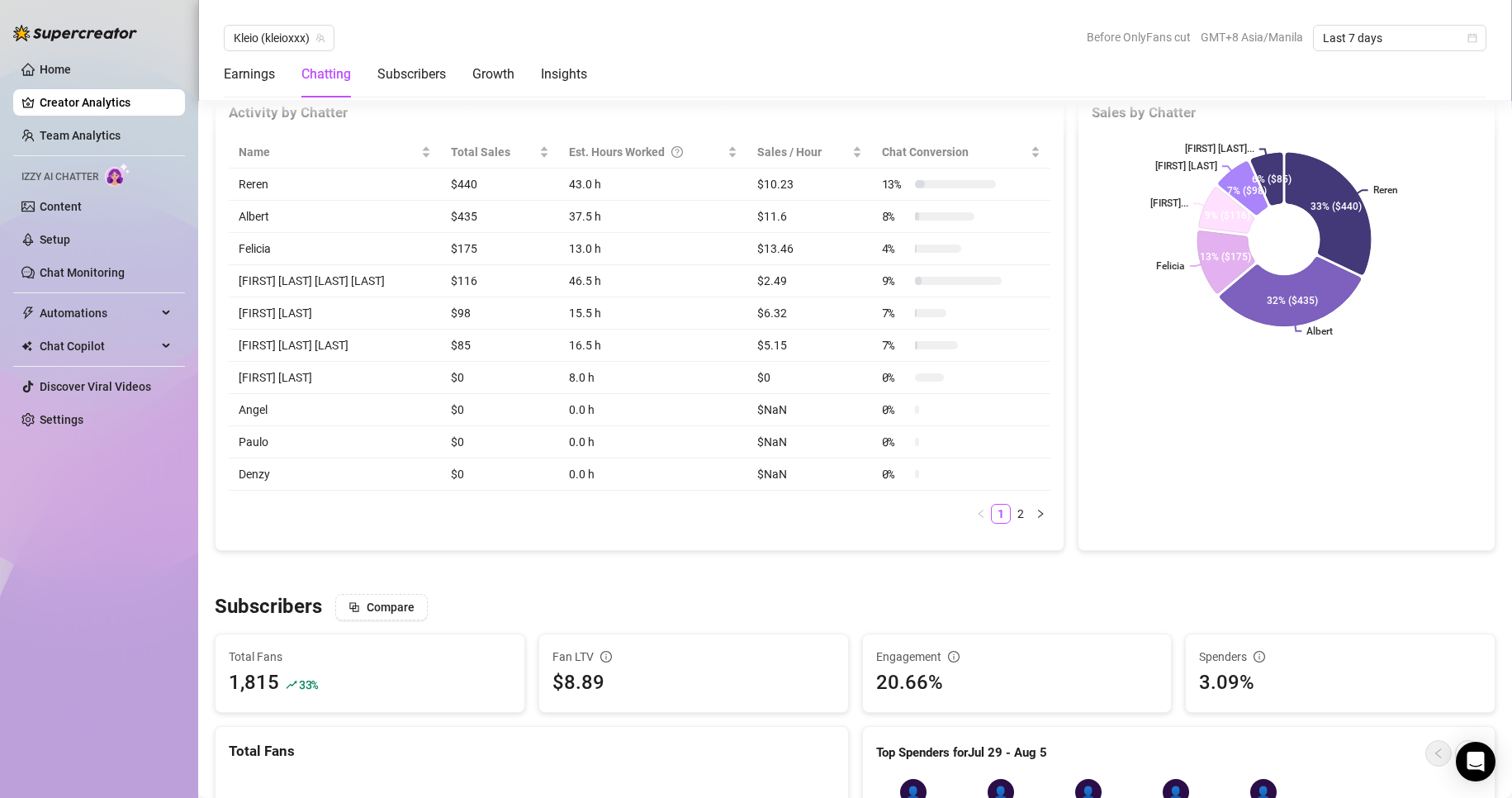 scroll, scrollTop: 582, scrollLeft: 0, axis: vertical 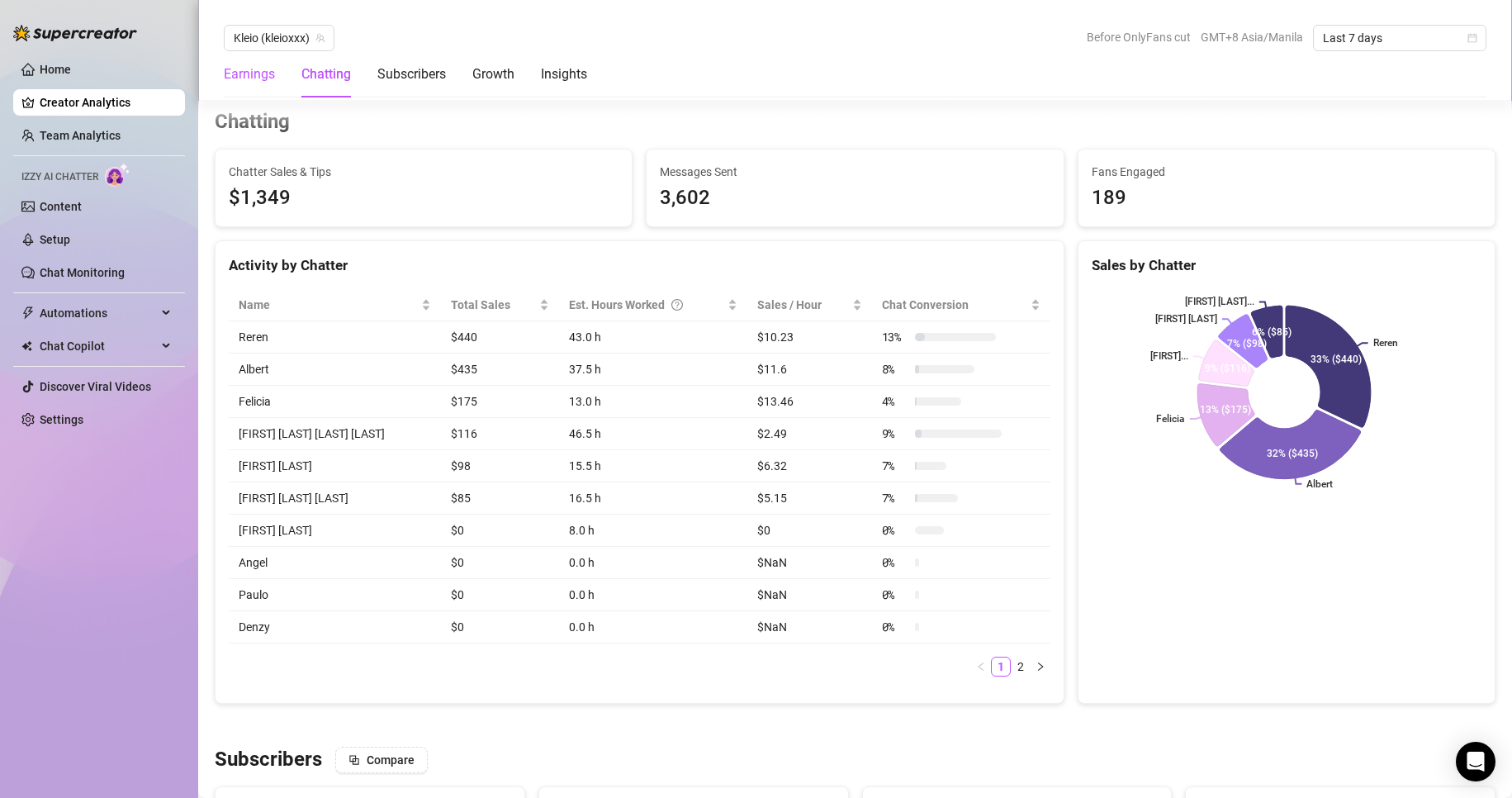 click on "Earnings" at bounding box center [249, 74] 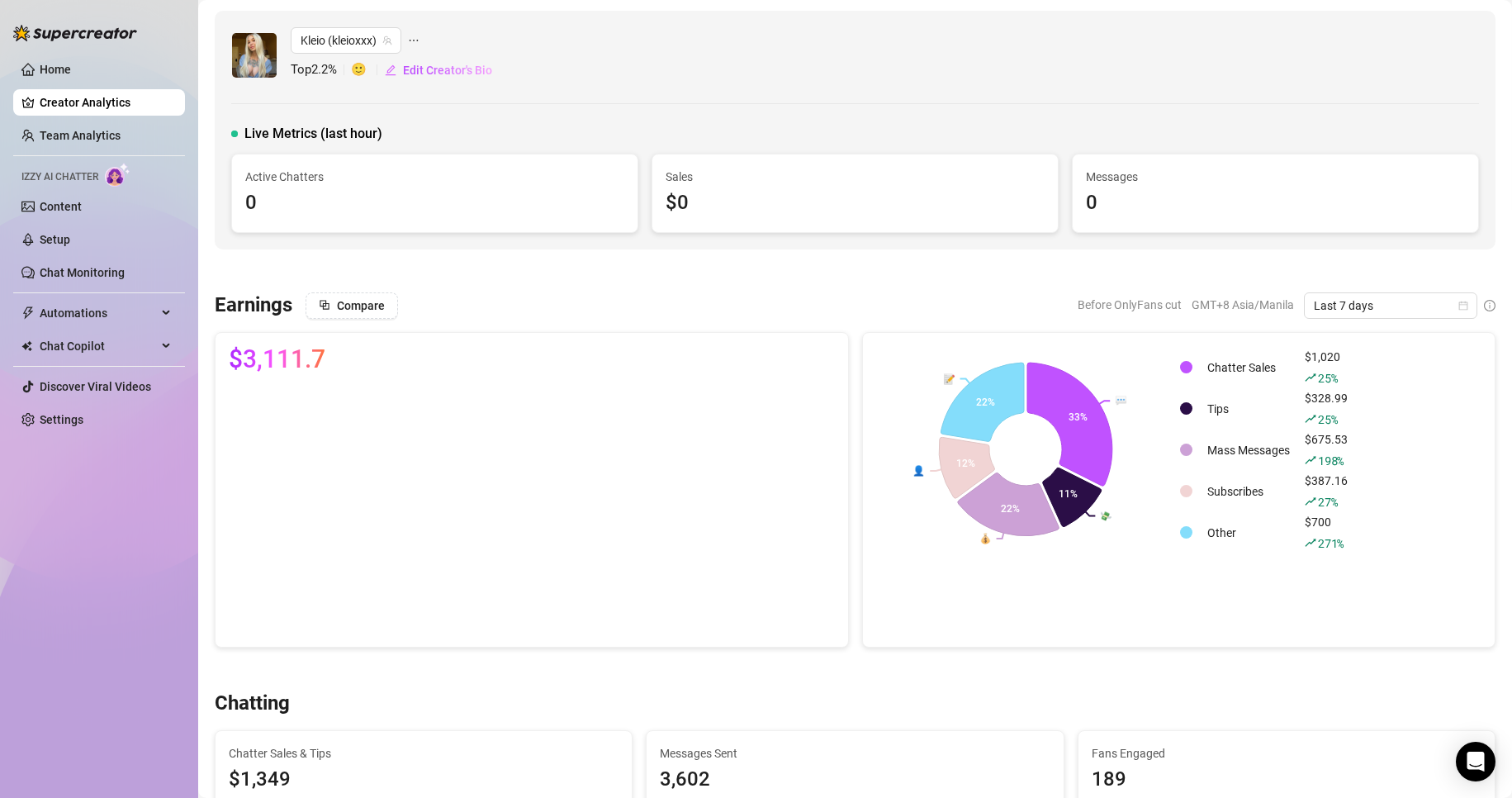 scroll, scrollTop: 0, scrollLeft: 0, axis: both 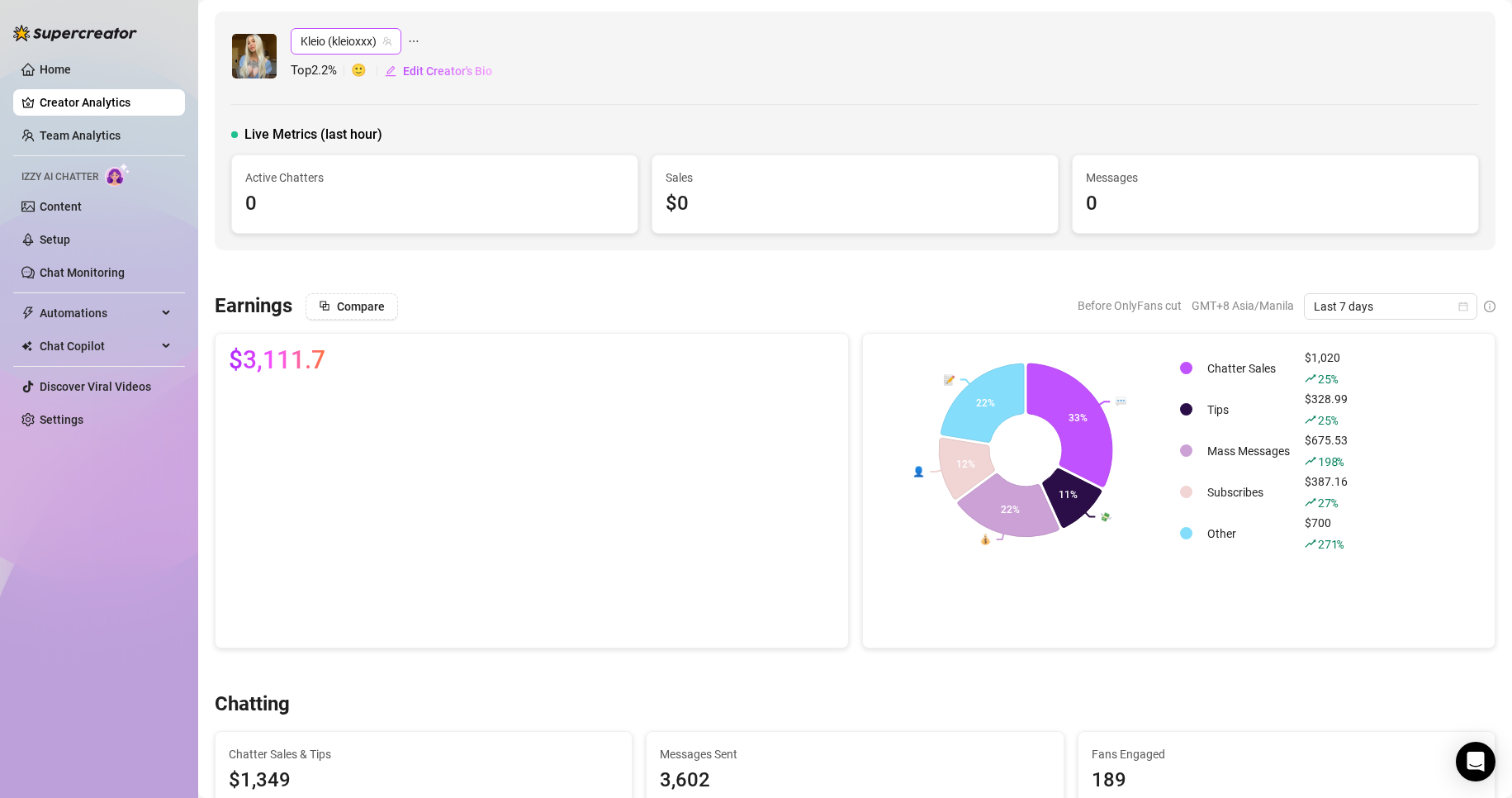 click on "Kleio (kleioxxx)" at bounding box center [346, 41] 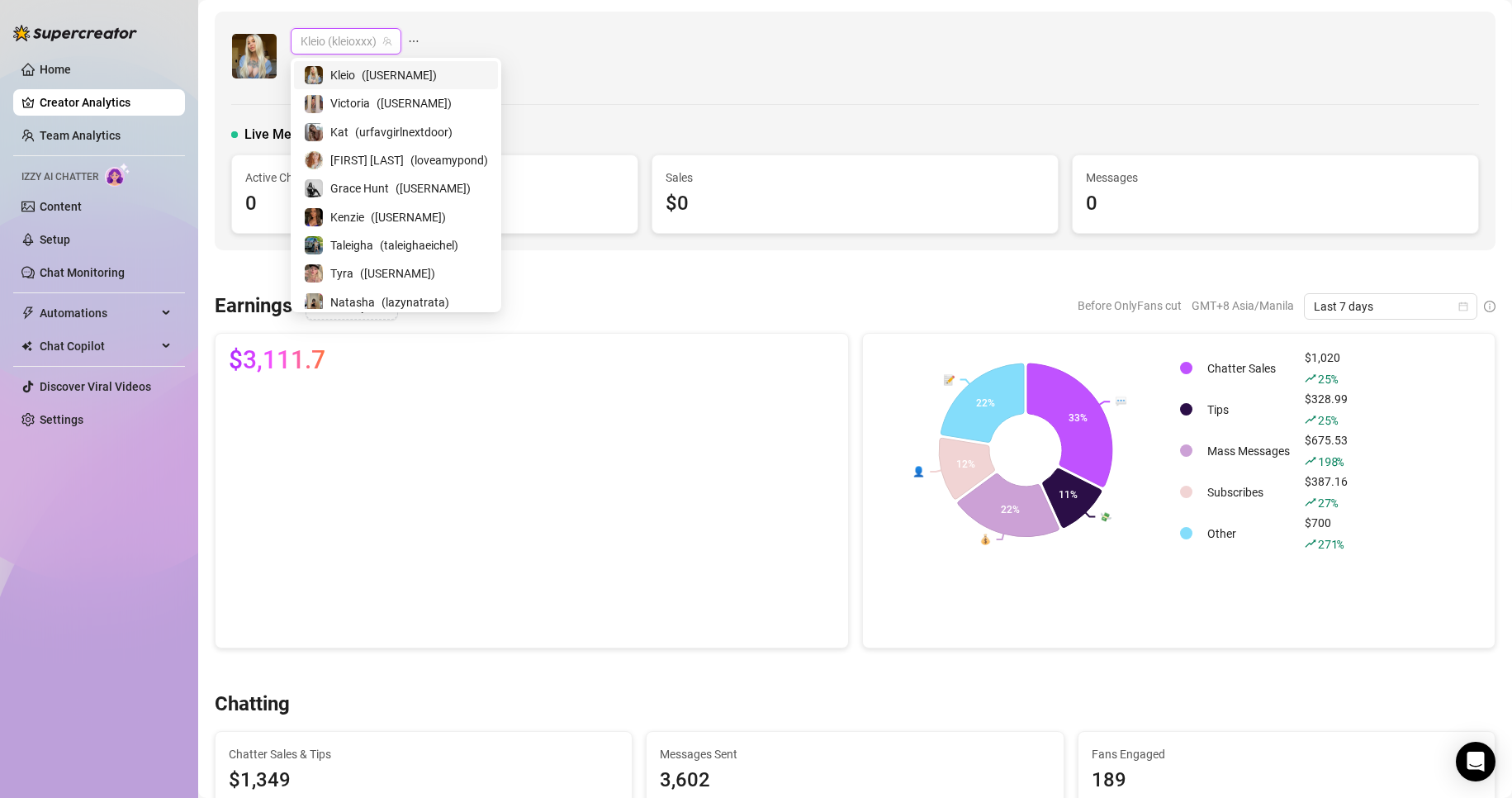 click on "Kleio (kleioxxx) Top  2.2 % 🙂   Edit Creator's Bio" at bounding box center (855, 56) 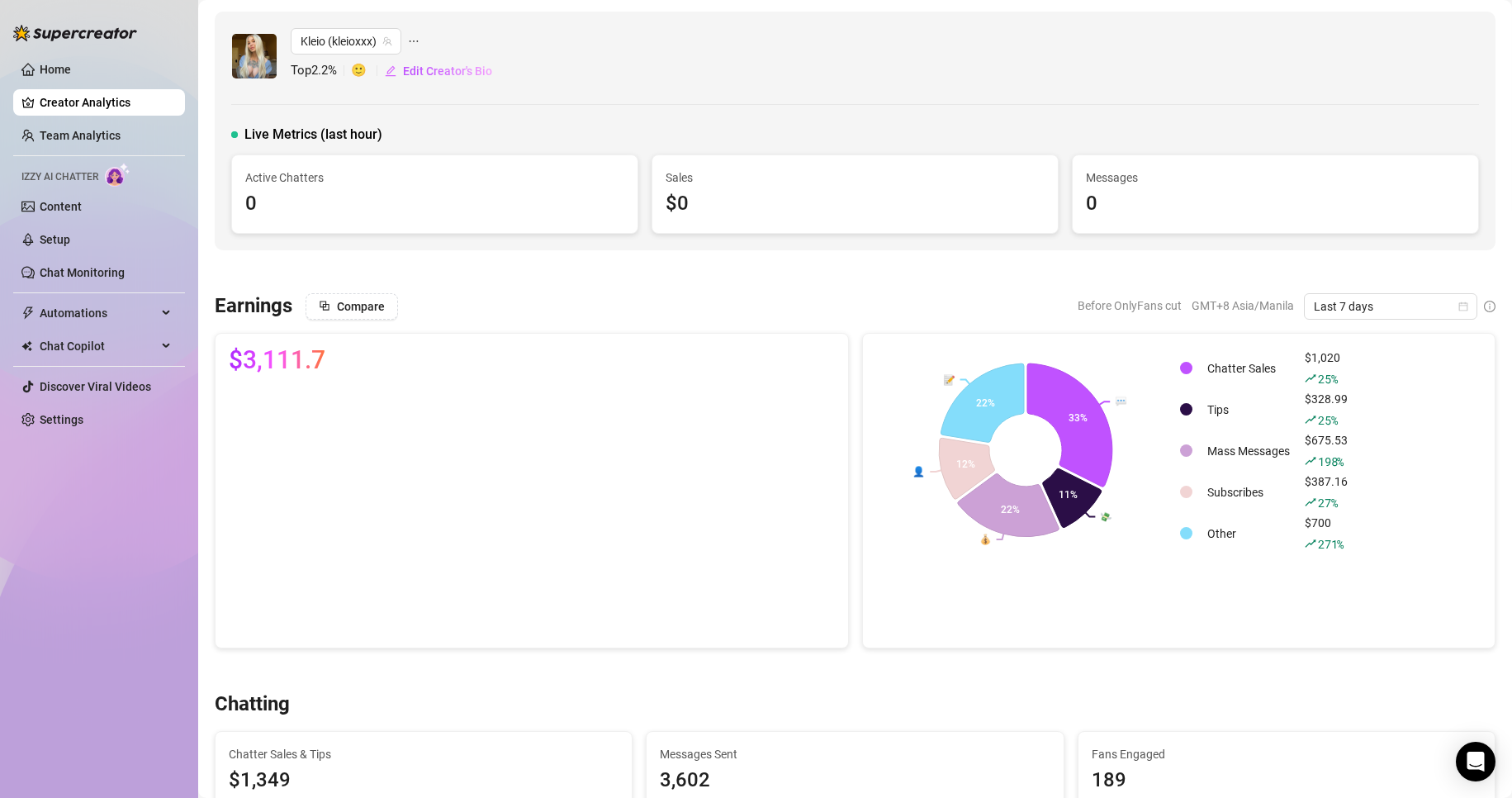 click 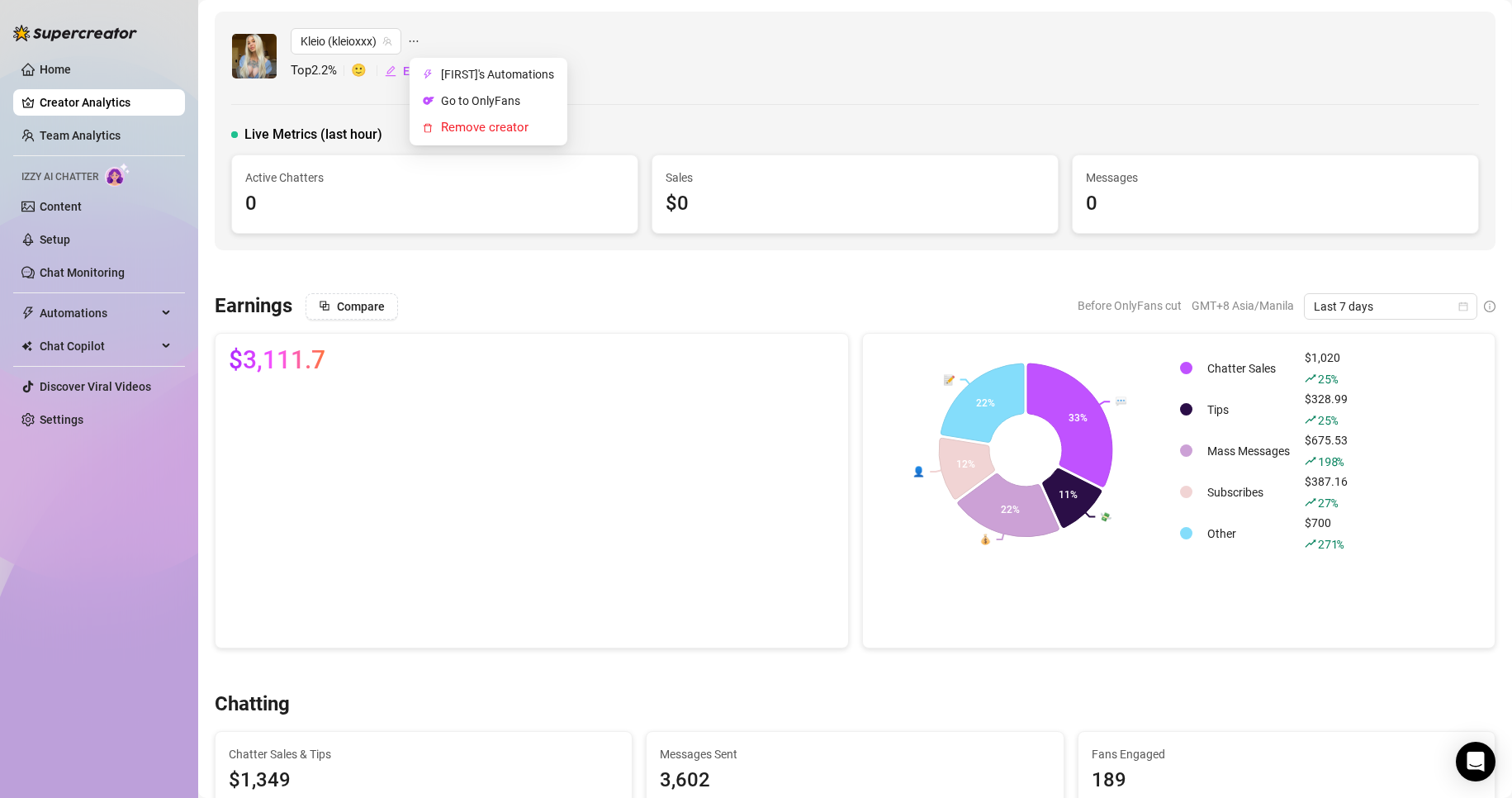 click 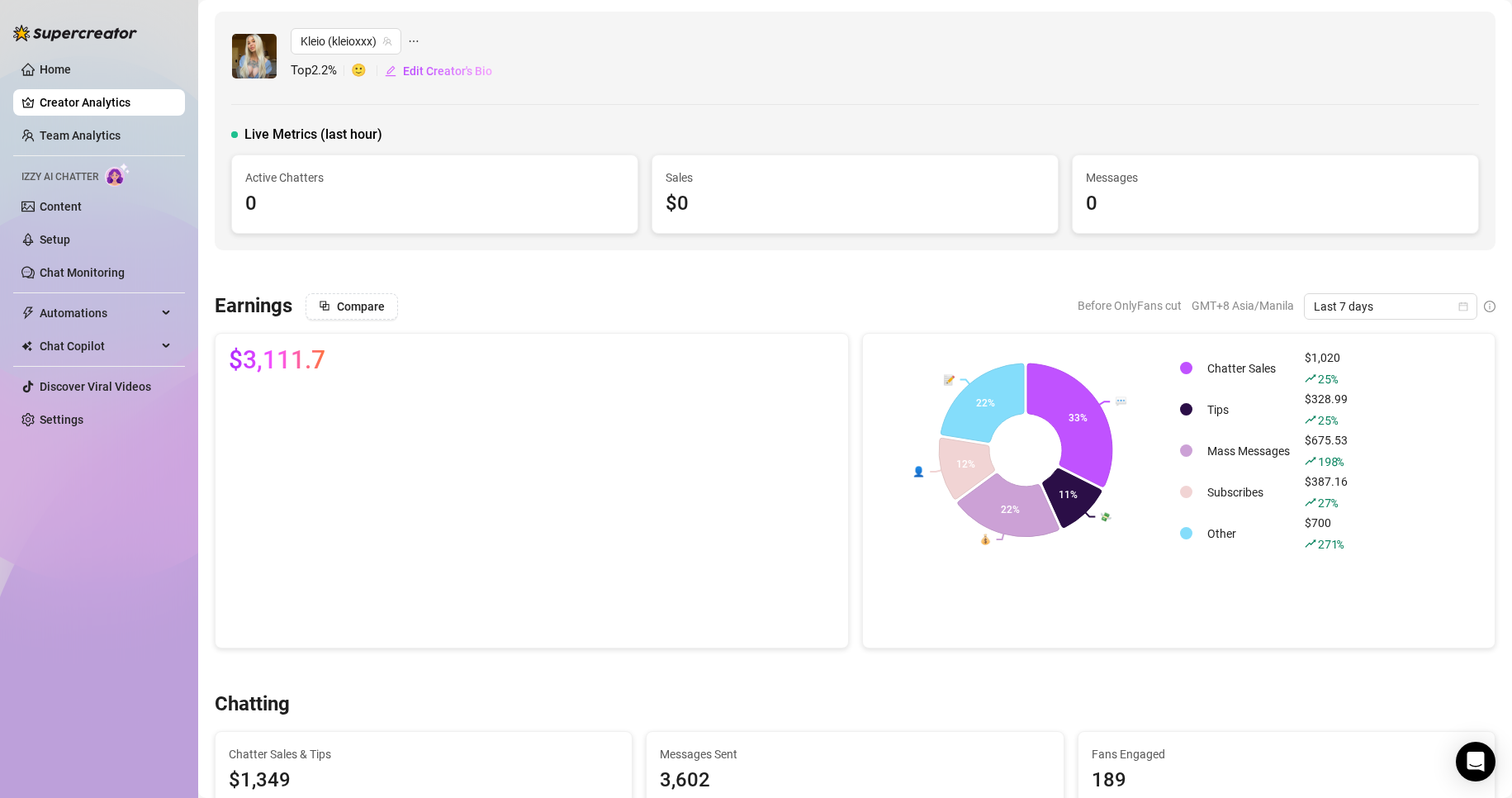click on "Team Analytics" at bounding box center [80, 135] 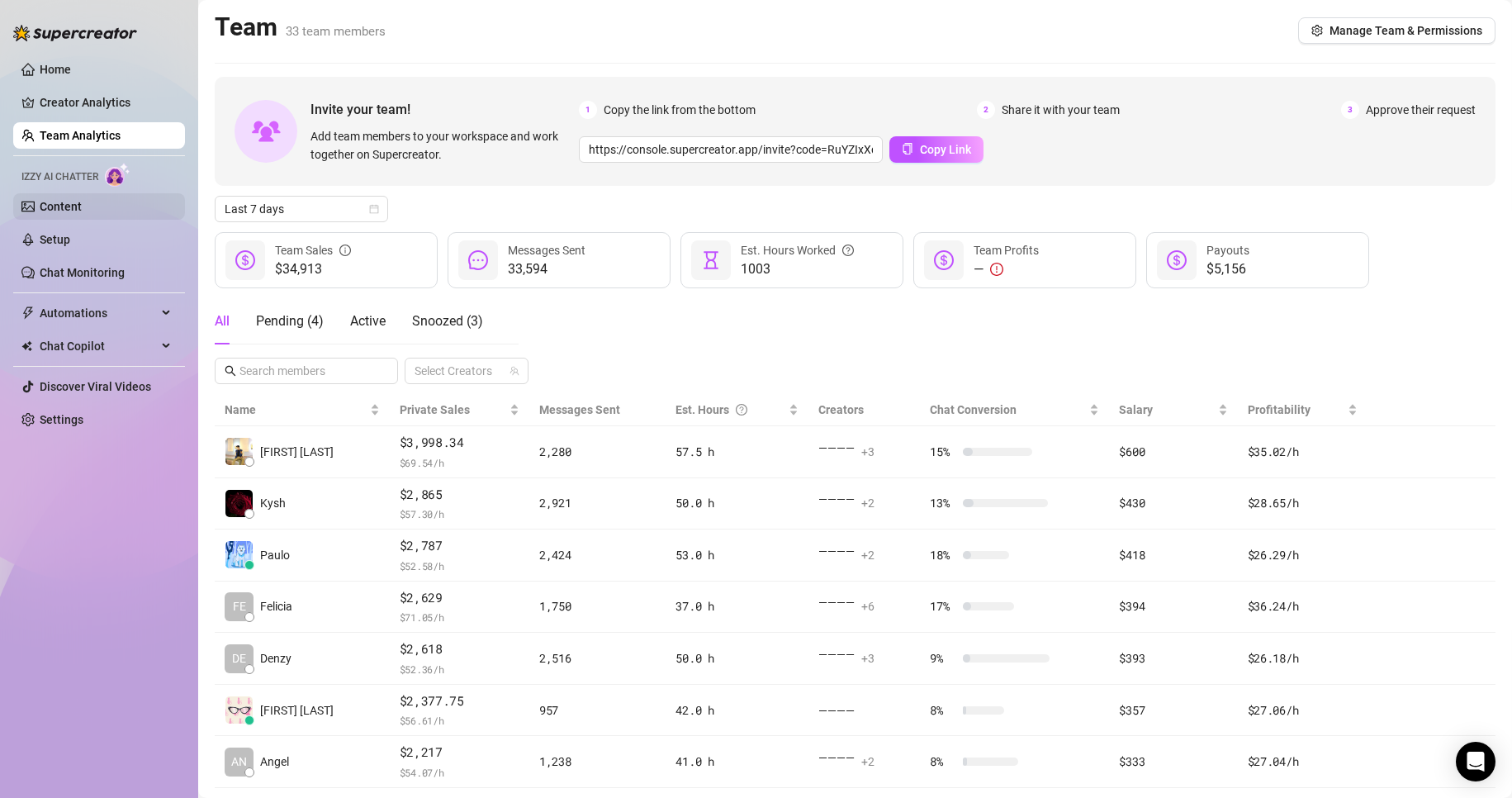 click on "Content" at bounding box center (60, 207) 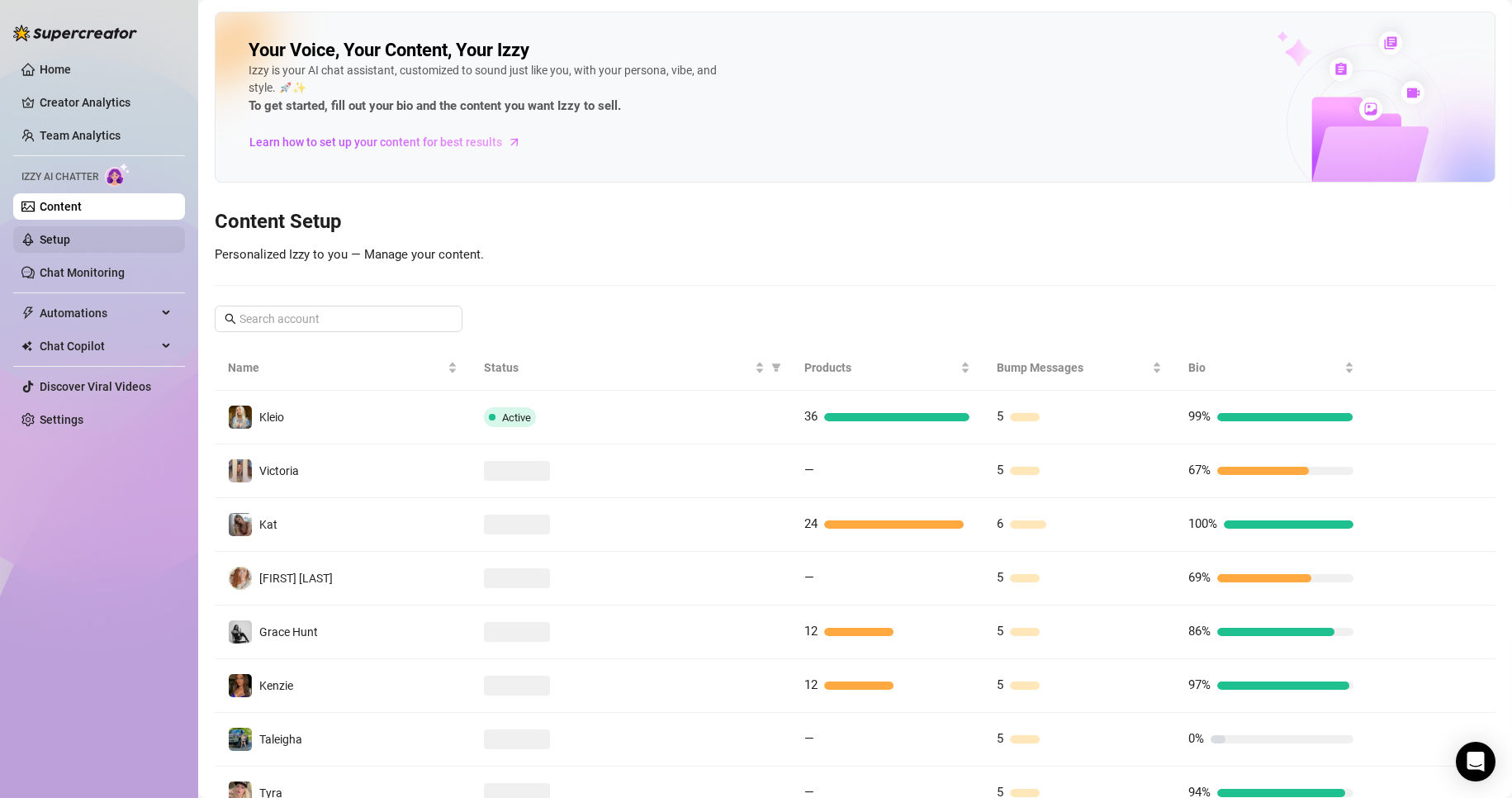 click on "Setup" at bounding box center (55, 240) 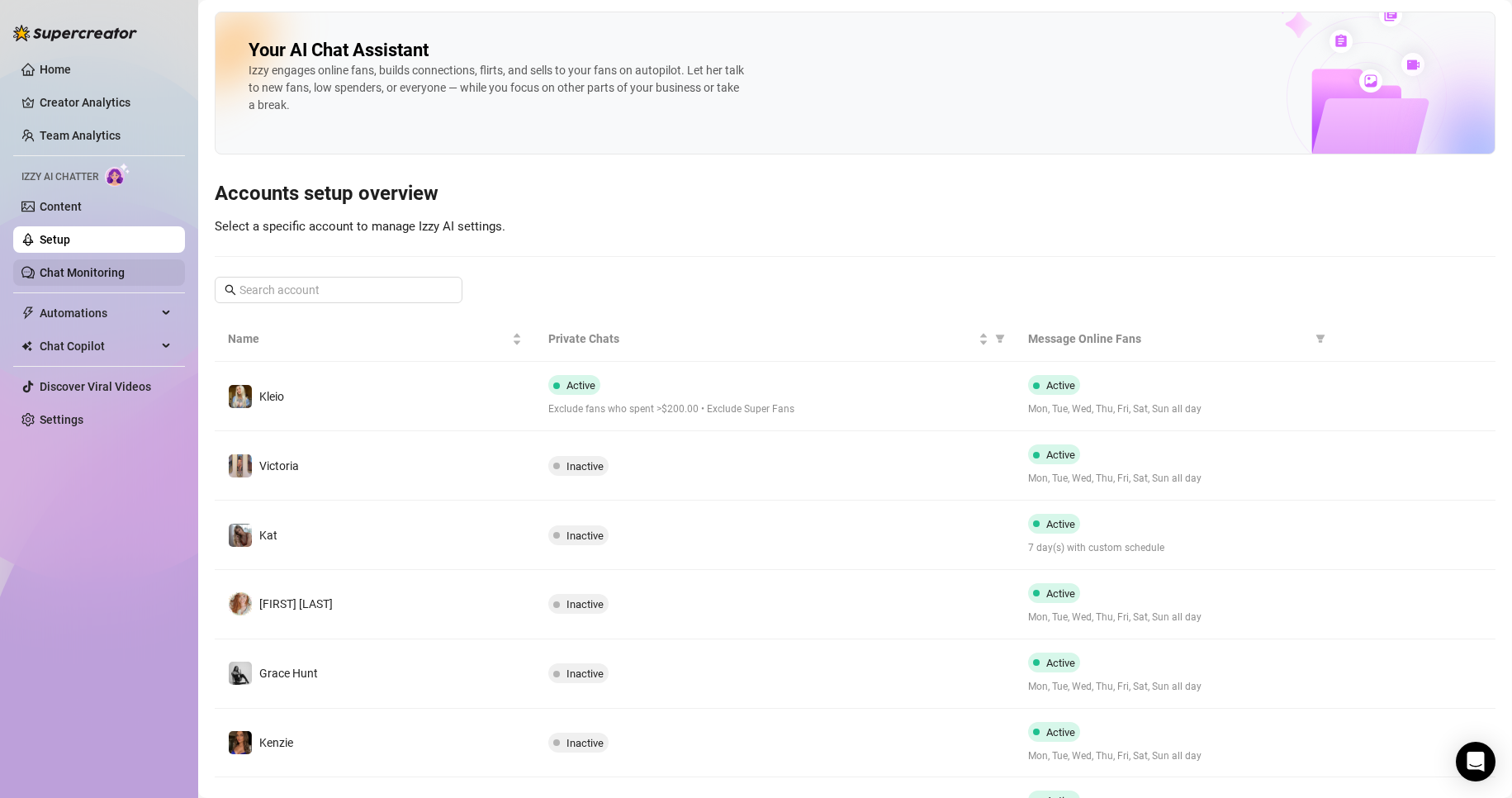 click on "Chat Monitoring" at bounding box center (82, 273) 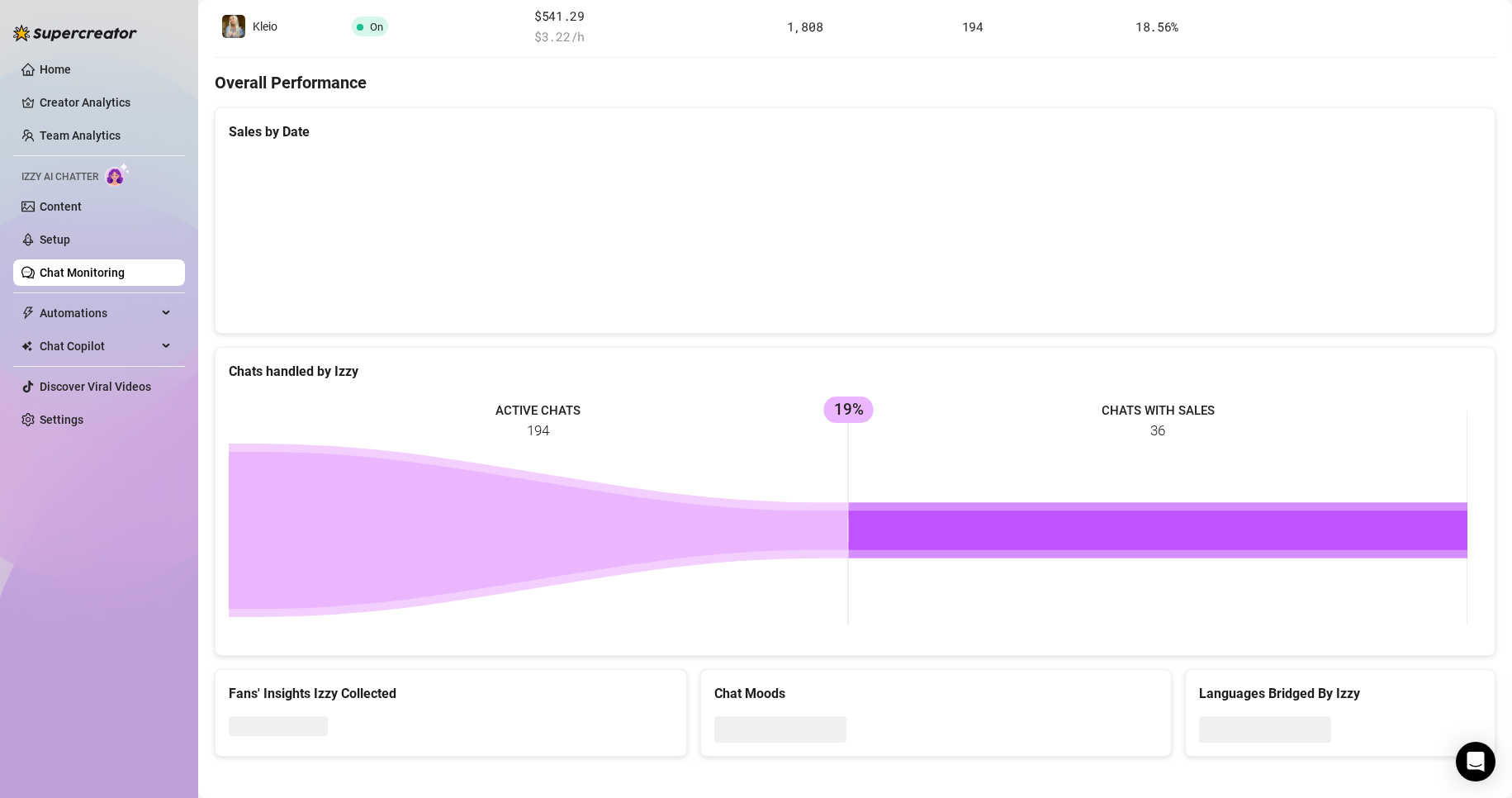 scroll, scrollTop: 378, scrollLeft: 0, axis: vertical 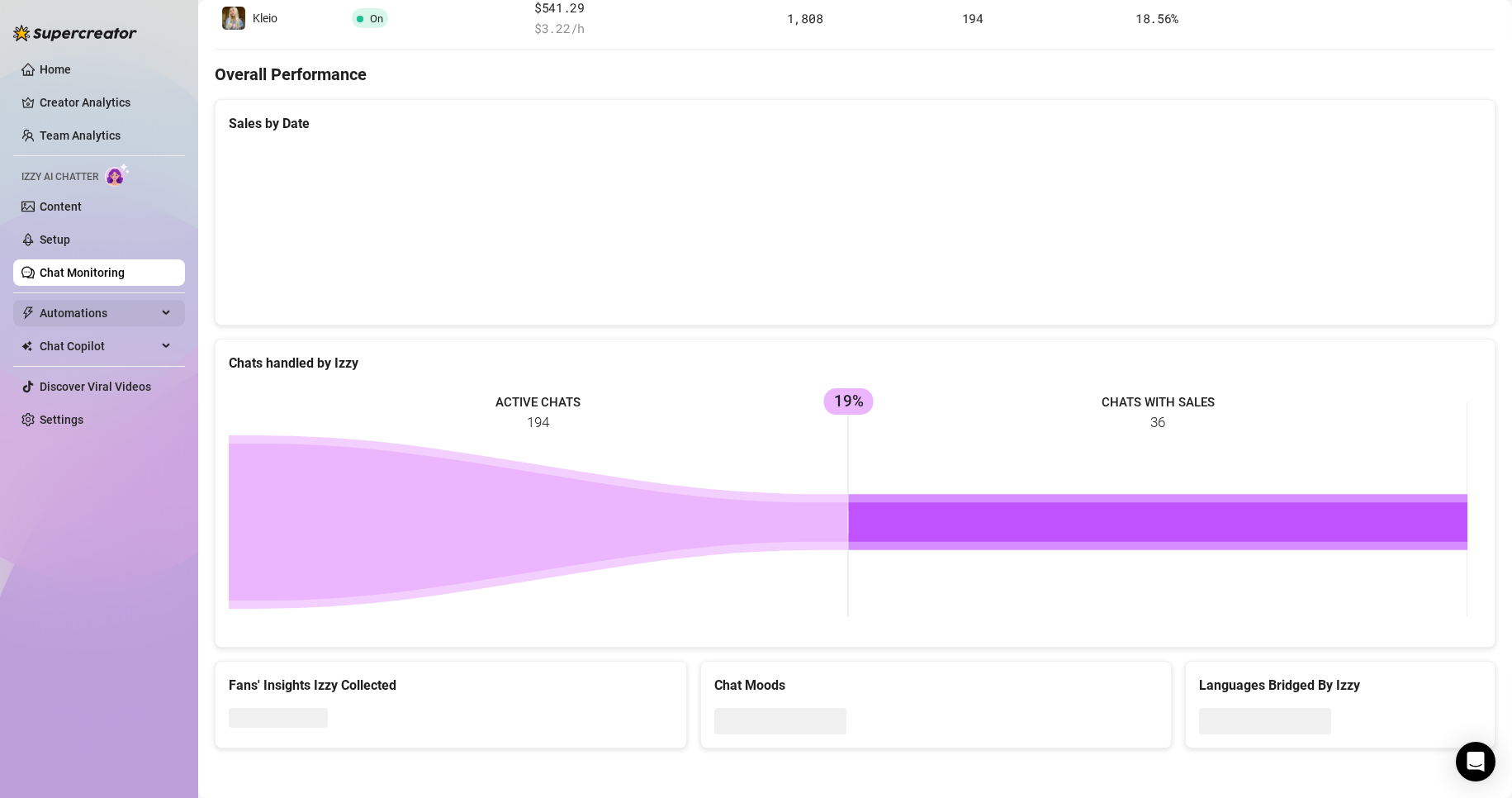 click on "Automations" at bounding box center (99, 313) 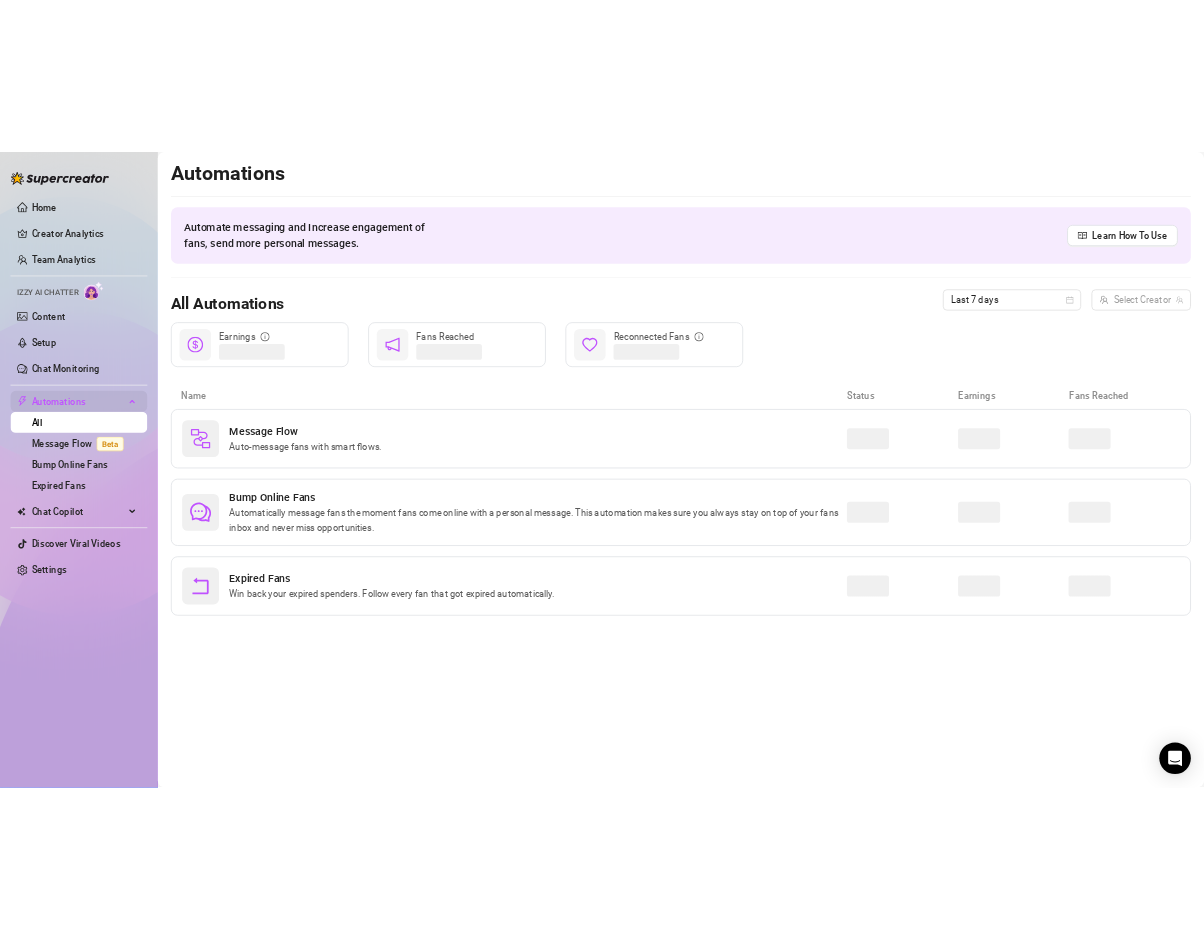 scroll, scrollTop: 0, scrollLeft: 0, axis: both 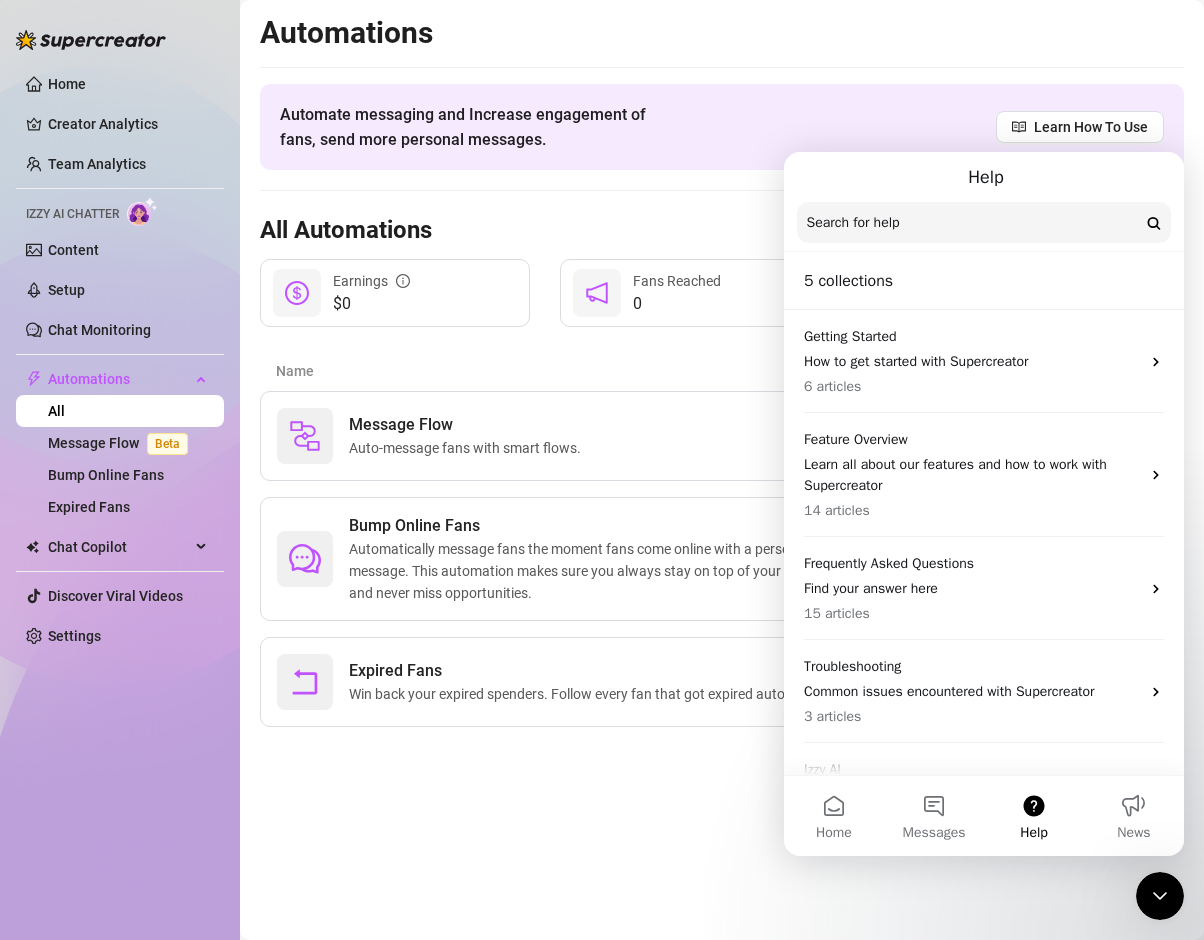 click on "Automations Automate messaging and Increase engagement of fans, send more personal messages. Learn How To Use All Automations   Last 7 days Select Creator $0 Earnings 0 Fans Reached 0 Reconnected Fans Name Status Earnings Fans Reached Message Flow Auto-message fans with smart flows. Inactive $0 0 Bump Online Fans Automatically message fans the moment fans come online with a personal message. This automation makes sure you always stay on top of your fans inbox and never miss opportunities. Inactive $0 0 Expired Fans Win back your expired spenders. Follow every fan that got expired automatically. Inactive $0 0" at bounding box center (722, 370) 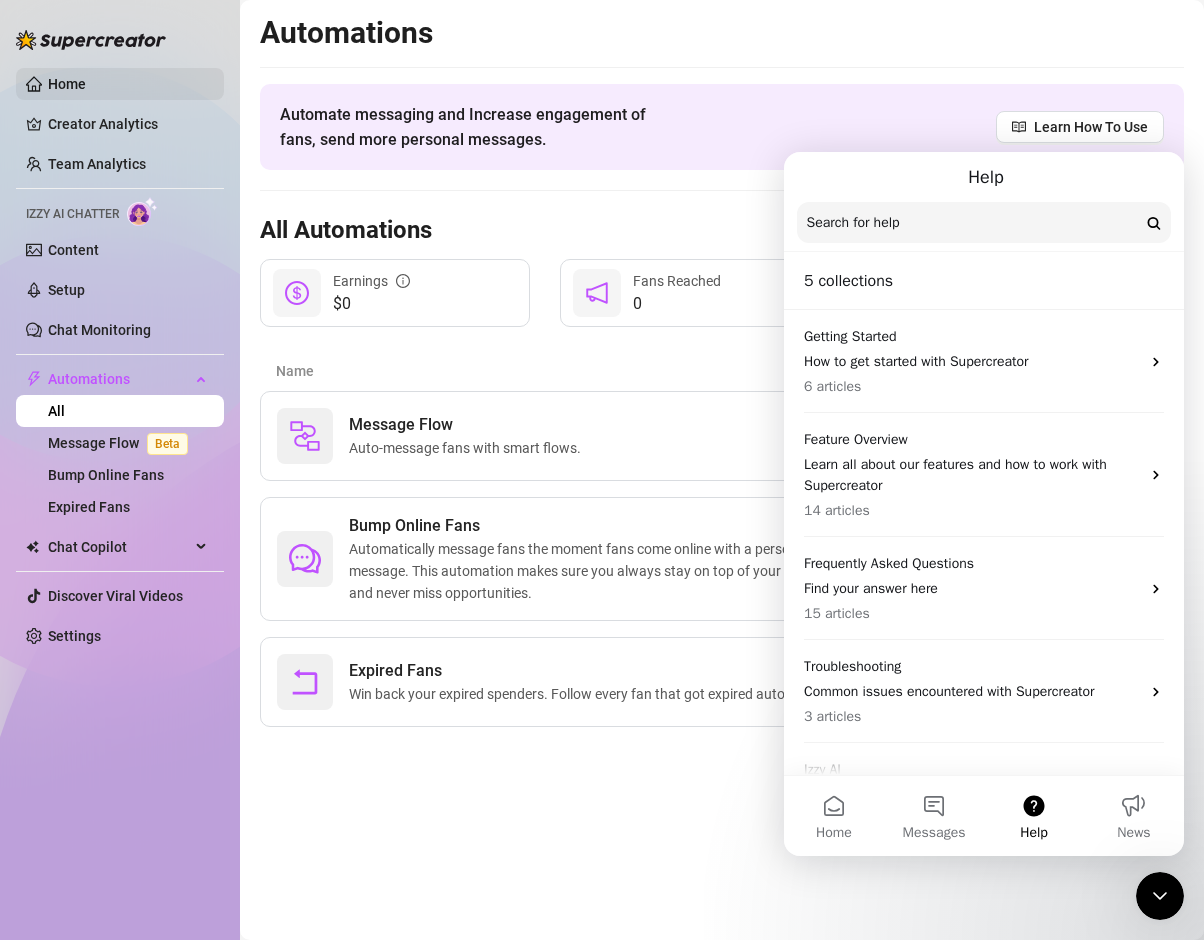 click on "Home" at bounding box center (67, 84) 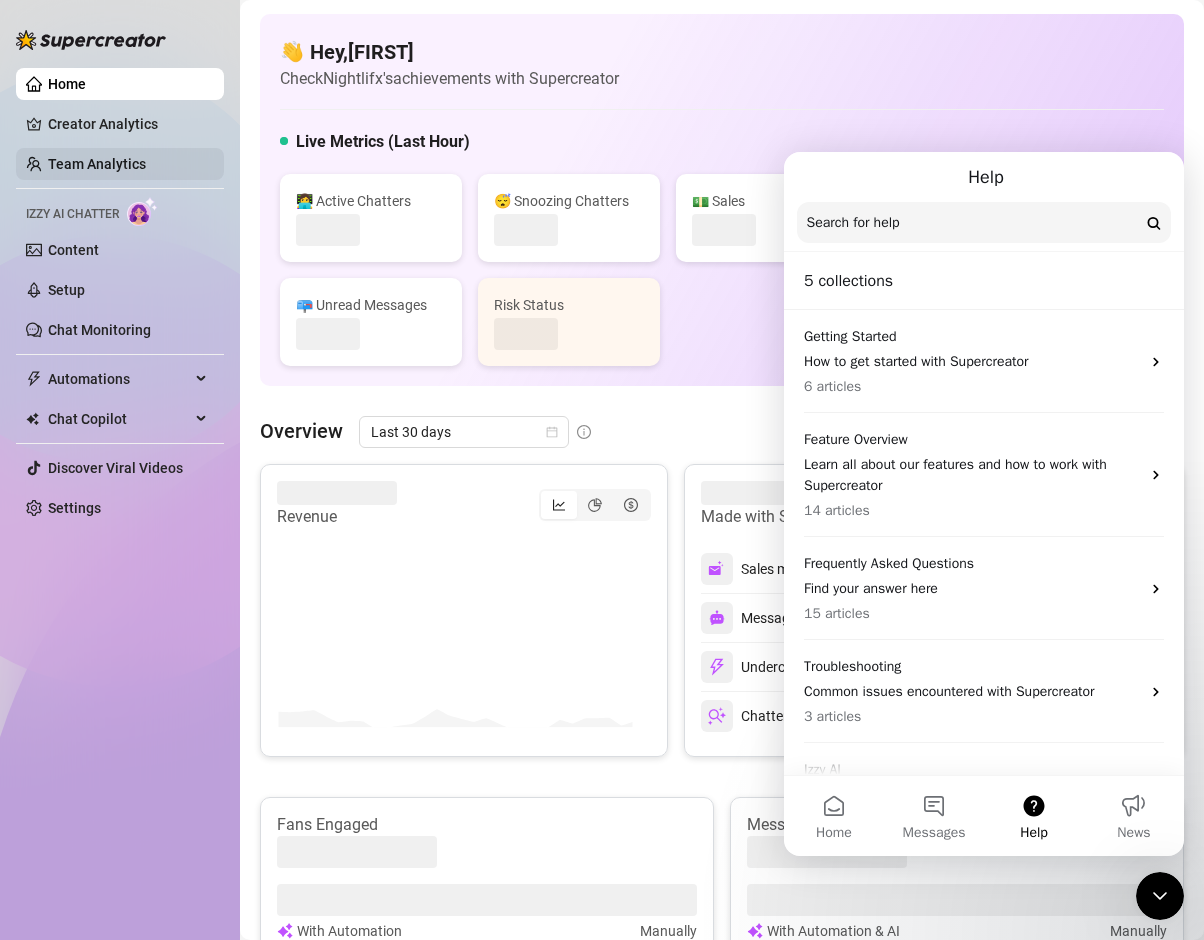 click on "Team Analytics" at bounding box center (97, 164) 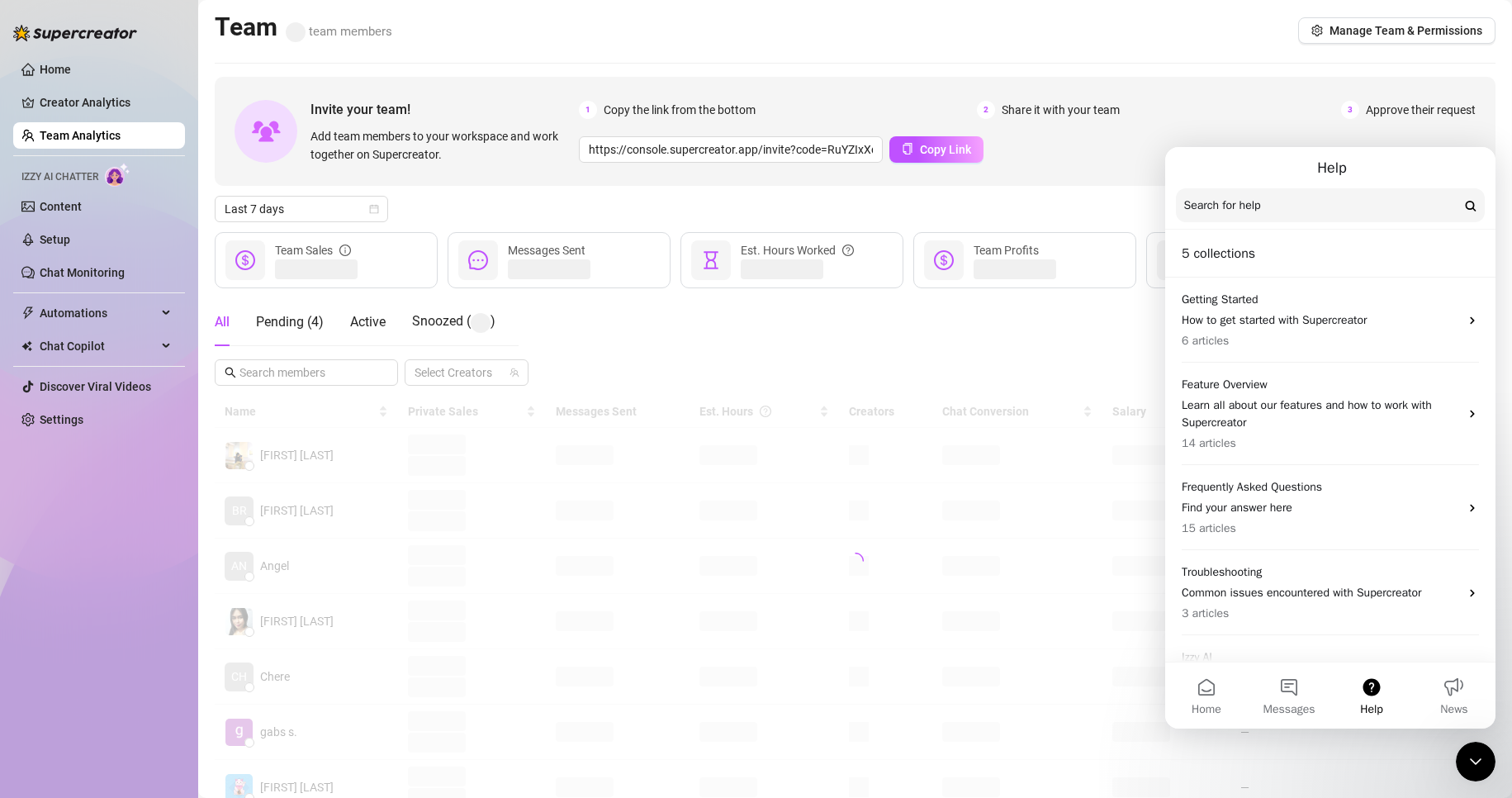 click 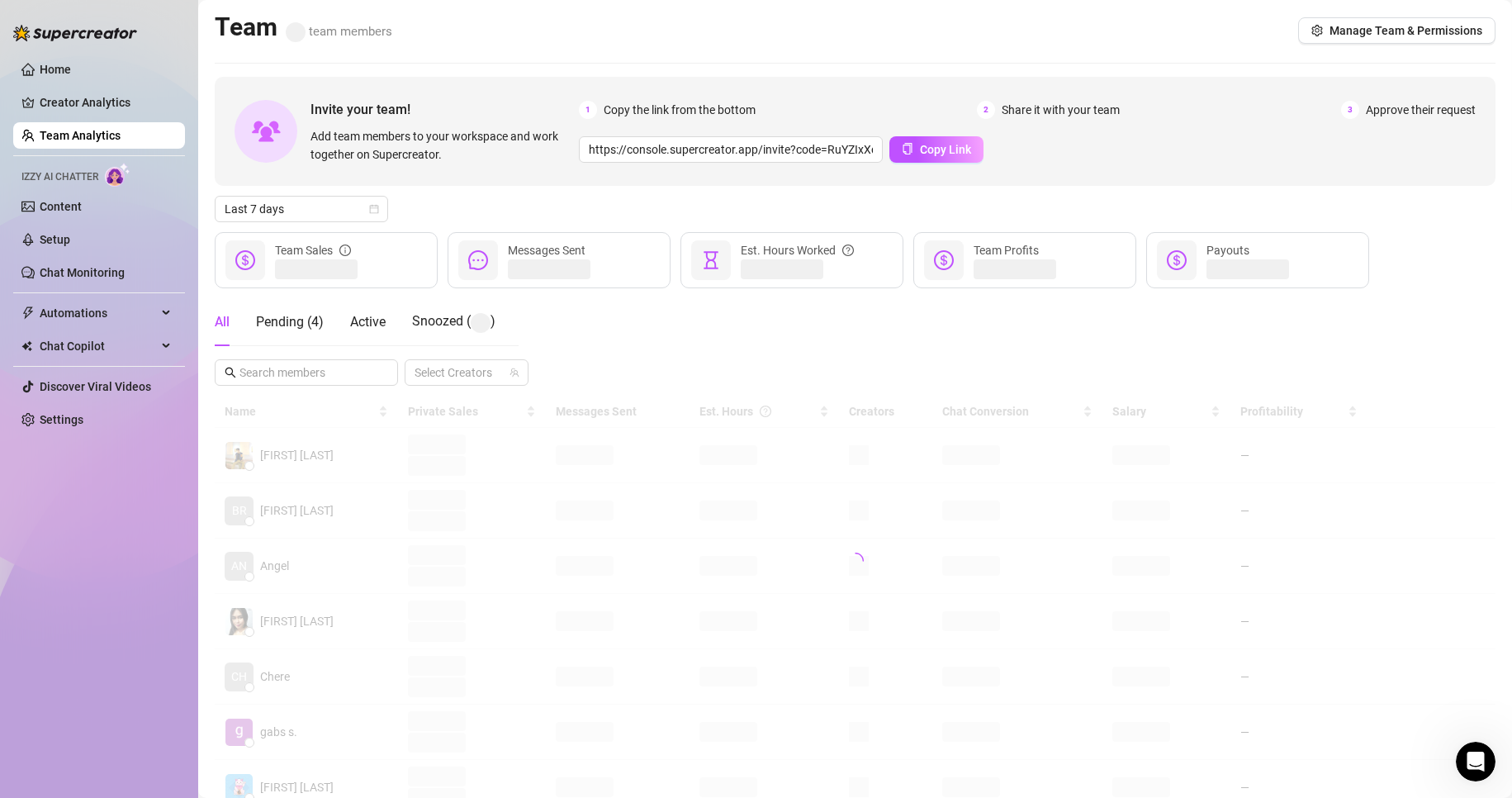 scroll, scrollTop: 0, scrollLeft: 0, axis: both 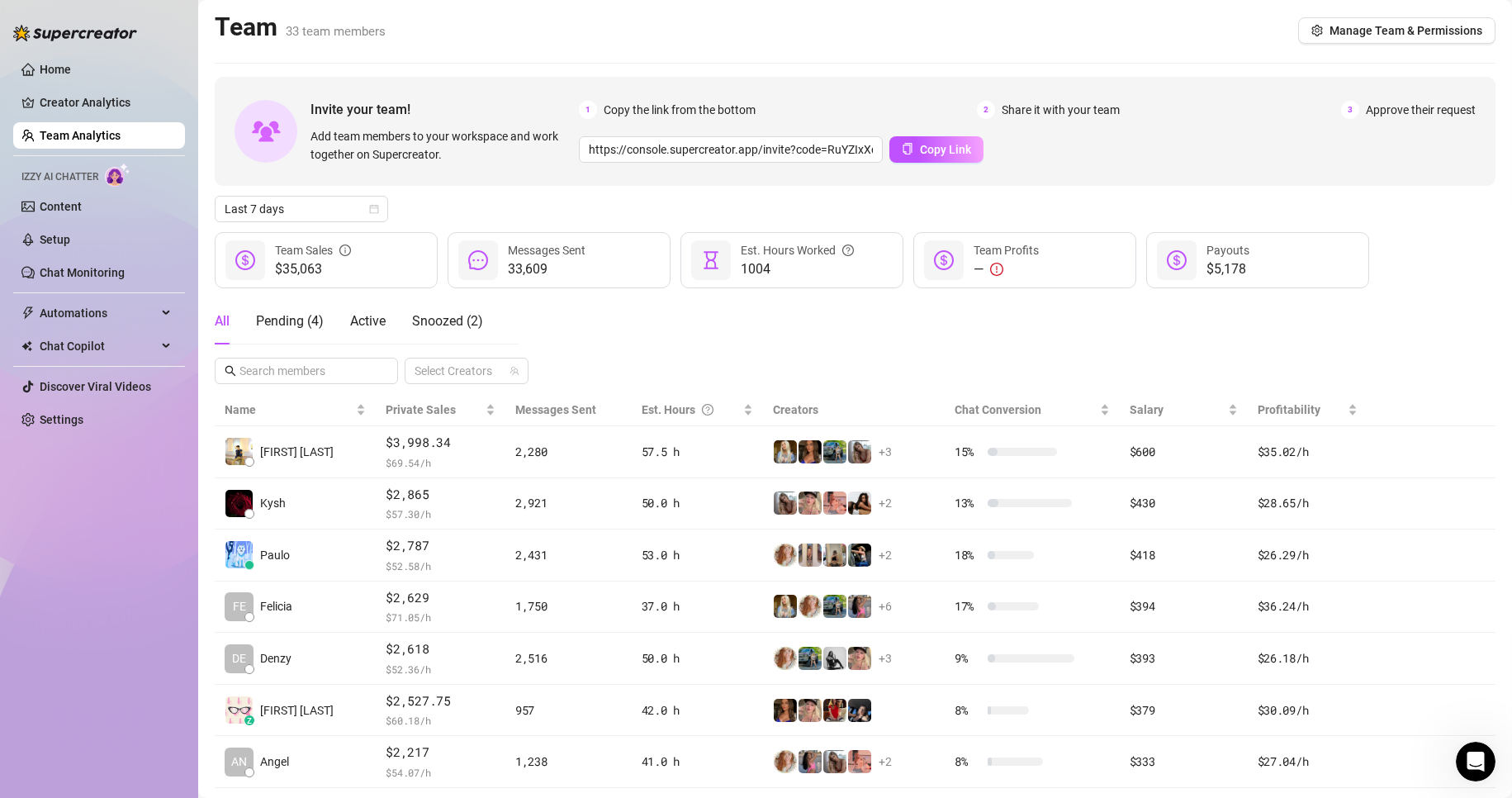 click on "Home Creator Analytics   Team Analytics Izzy AI Chatter Content Setup Chat Monitoring Automations All Message Flow Beta Bump Online Fans Expired Fans Chat Copilot Discover Viral Videos Settings Izzy AI Chatter" at bounding box center [99, 392] 